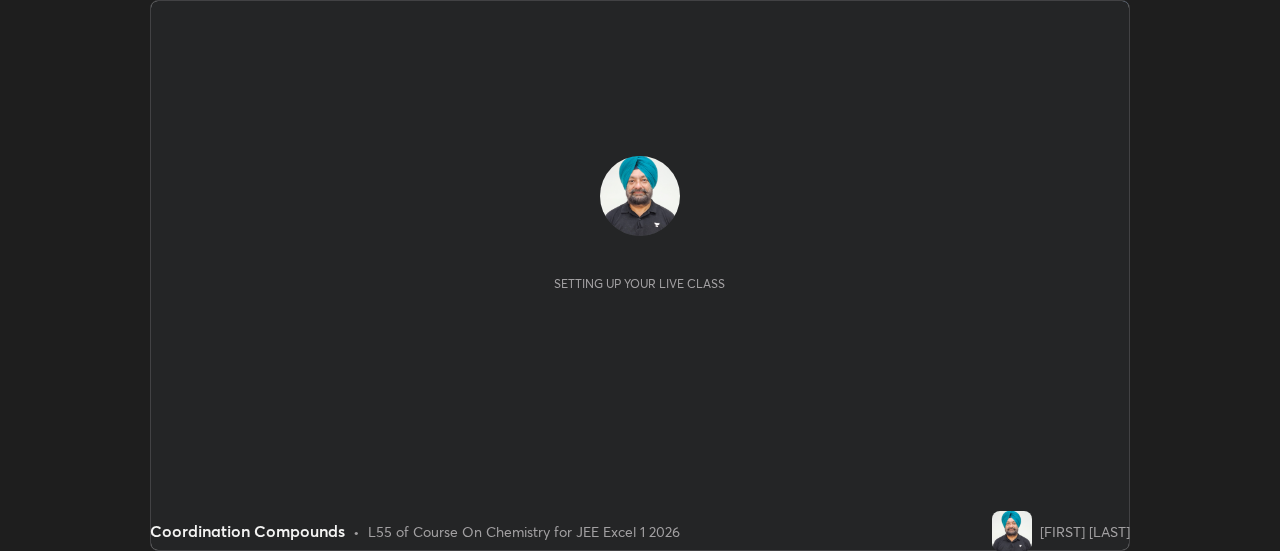 scroll, scrollTop: 0, scrollLeft: 0, axis: both 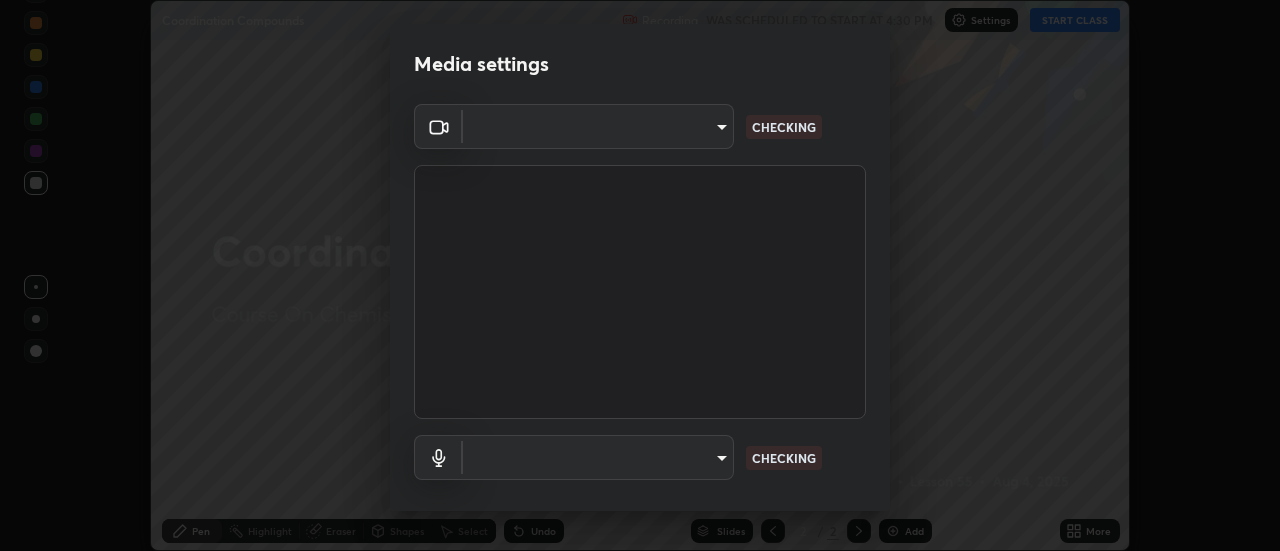 type on "c5ed04fab0462d49a1ad3b4b8777cdbb7dc1a14ad55b47a40411d41dbe2fc924" 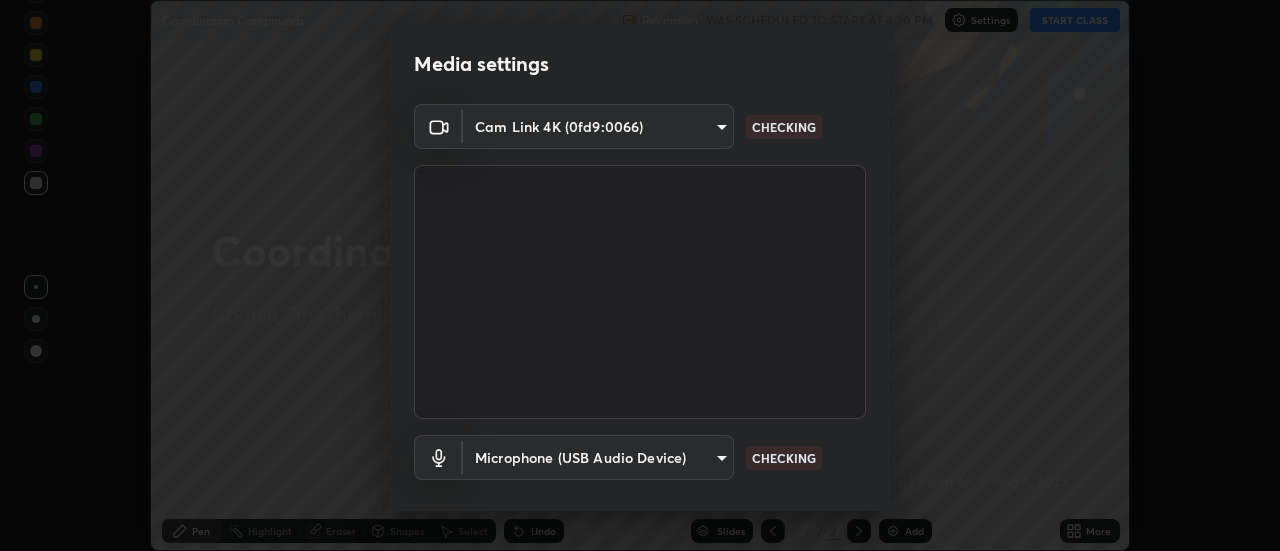 scroll, scrollTop: 105, scrollLeft: 0, axis: vertical 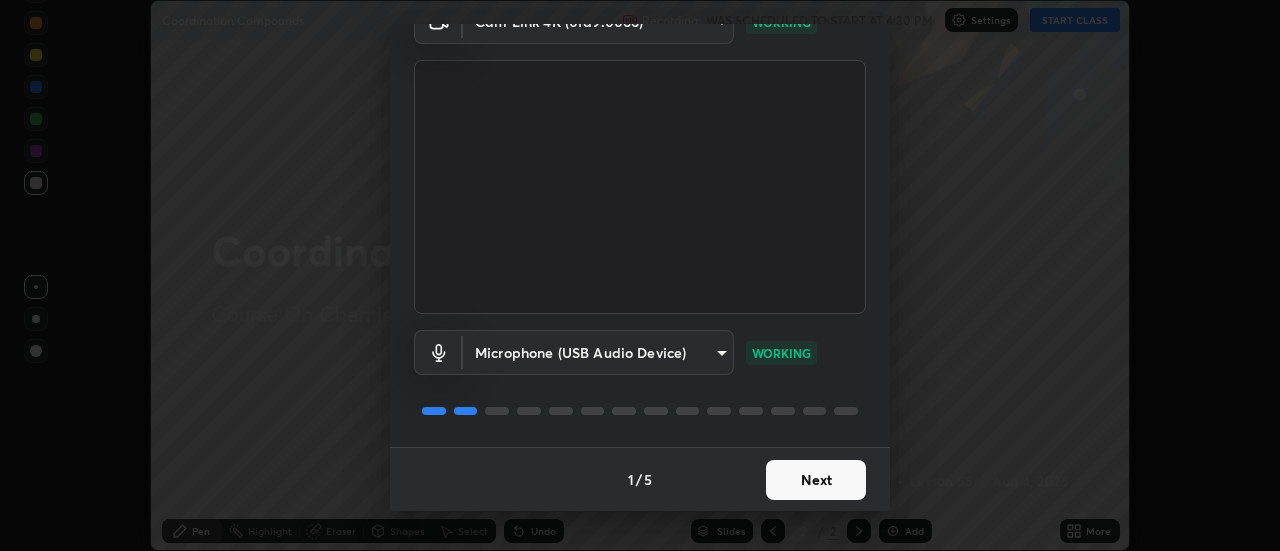 click on "Next" at bounding box center [816, 480] 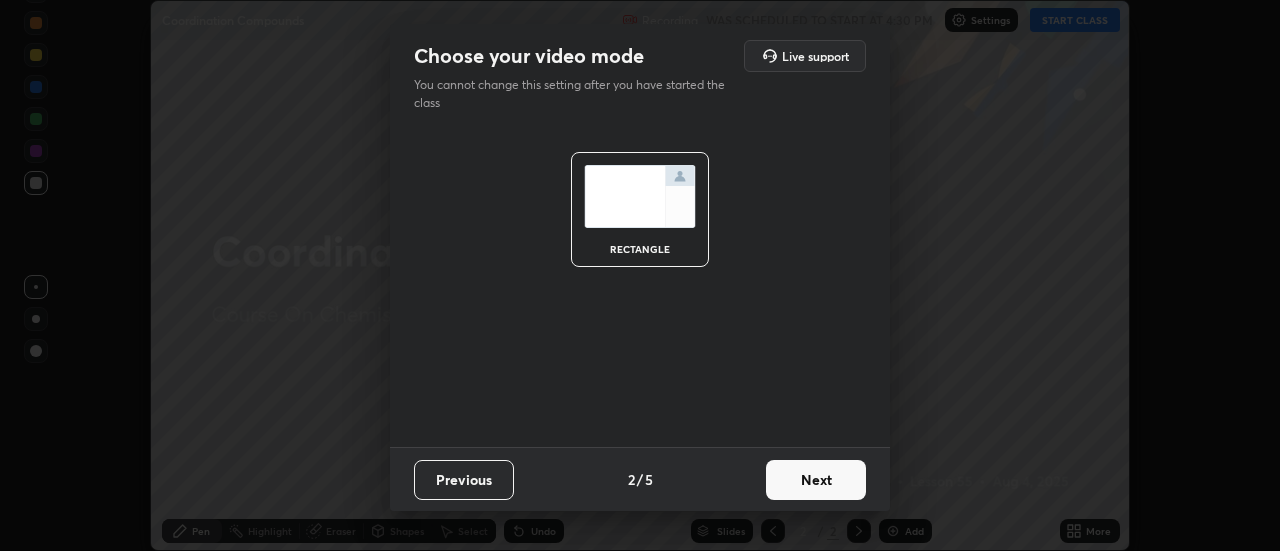 click on "Next" at bounding box center (816, 480) 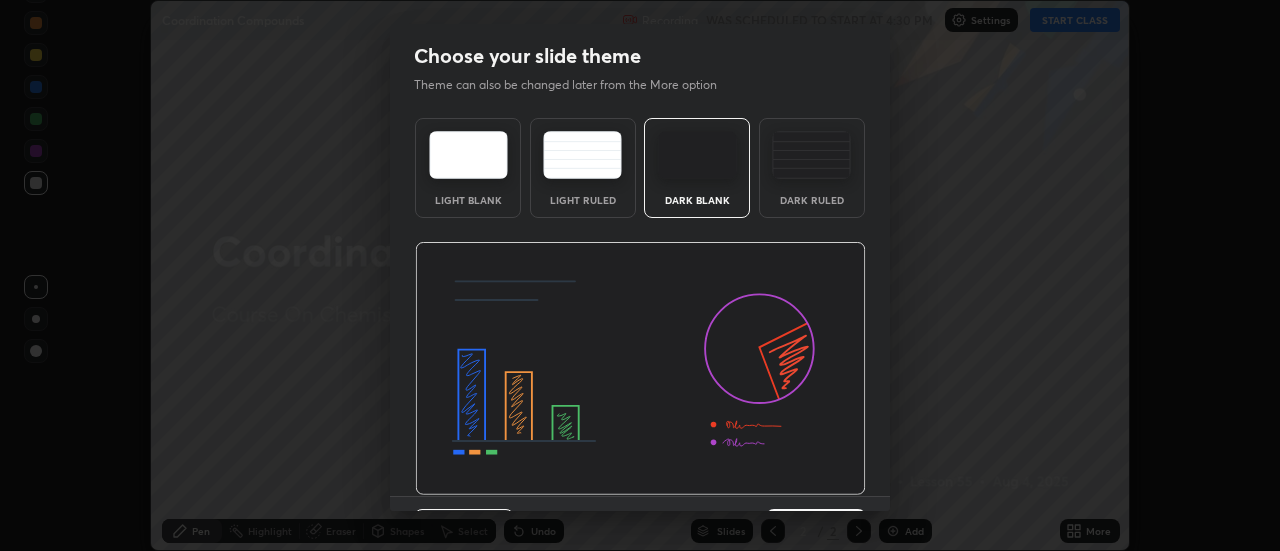 scroll, scrollTop: 49, scrollLeft: 0, axis: vertical 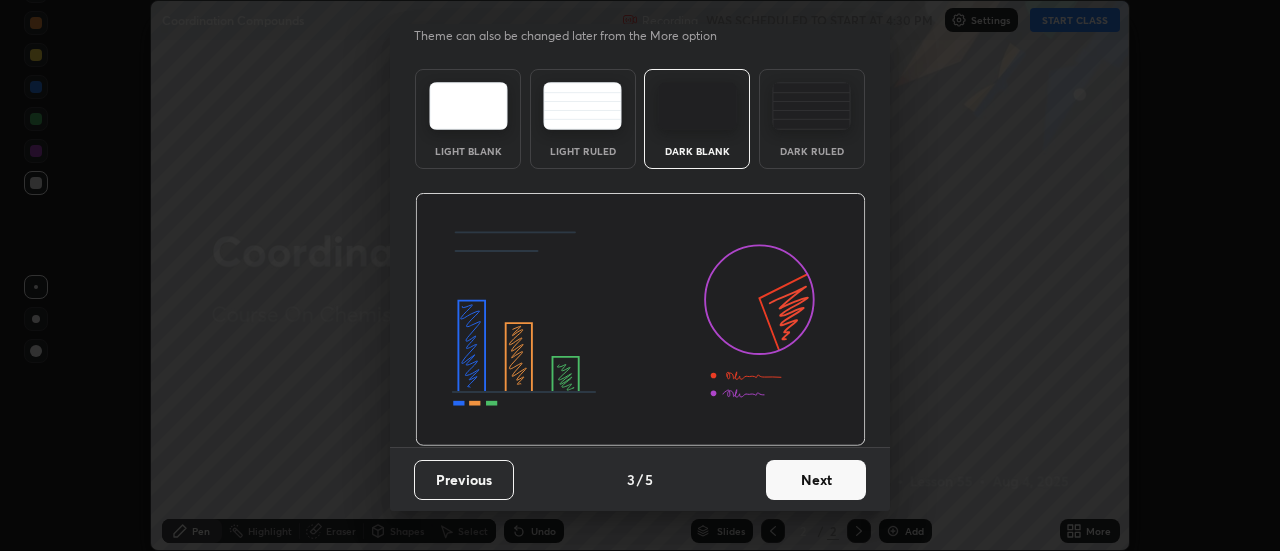 click on "Next" at bounding box center (816, 480) 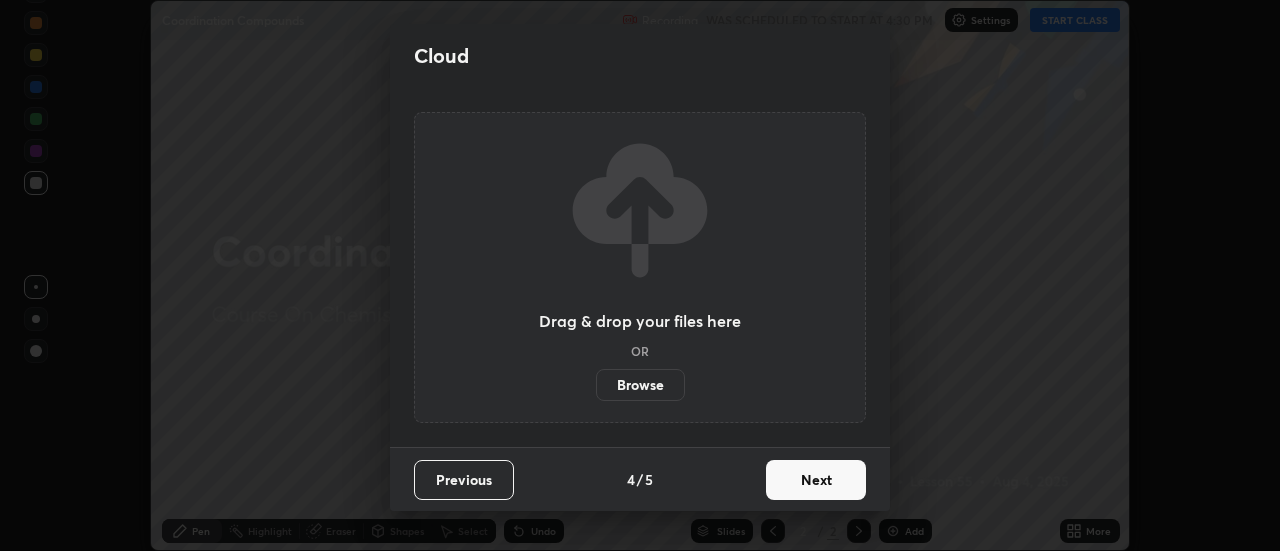 click on "Next" at bounding box center [816, 480] 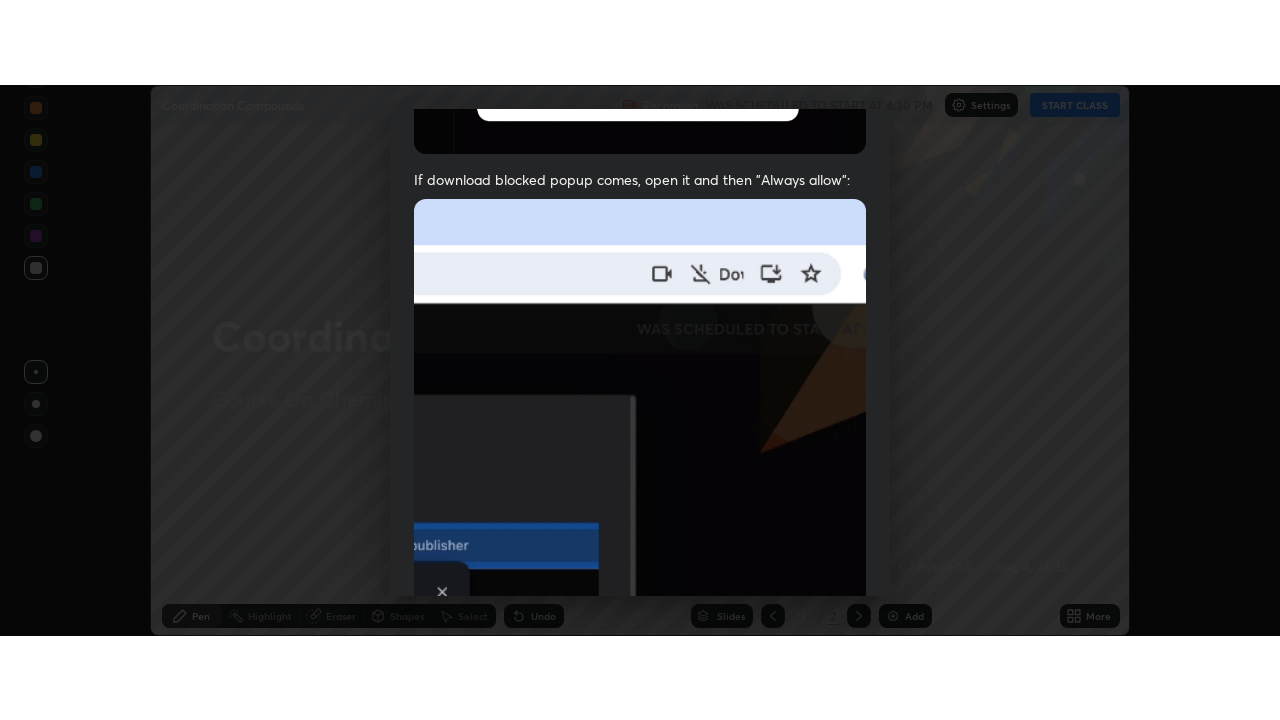 scroll, scrollTop: 513, scrollLeft: 0, axis: vertical 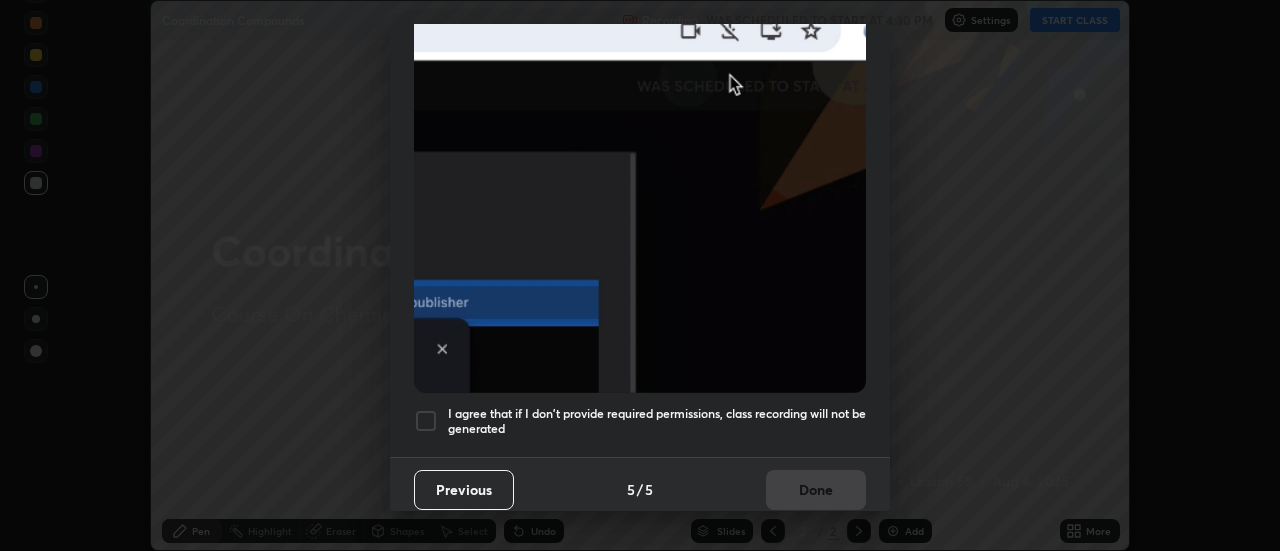 click at bounding box center (426, 421) 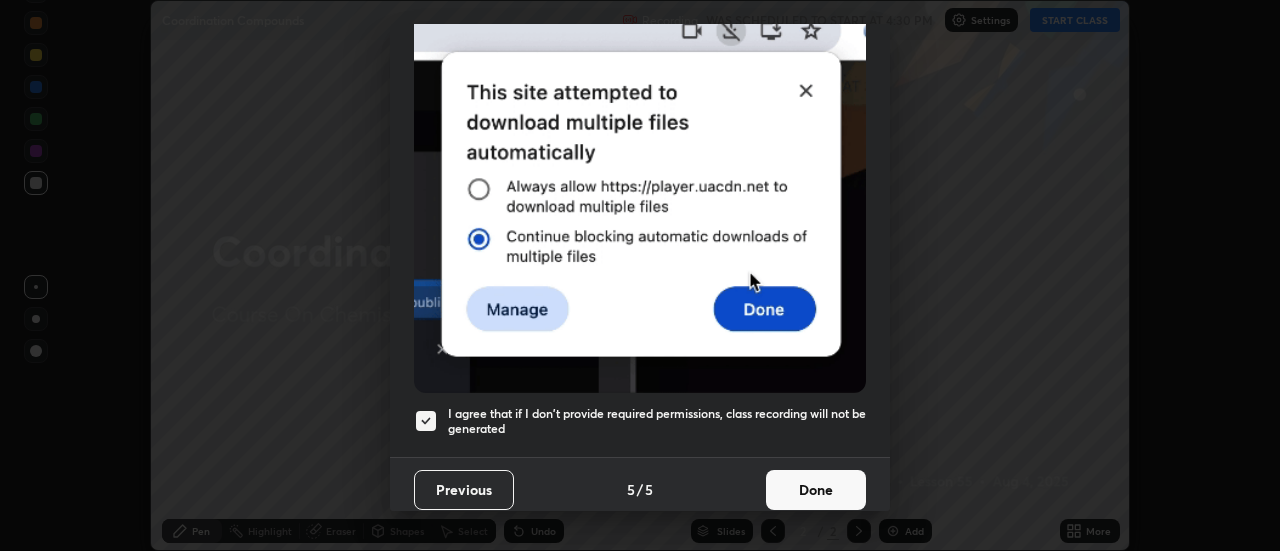 click on "Done" at bounding box center (816, 490) 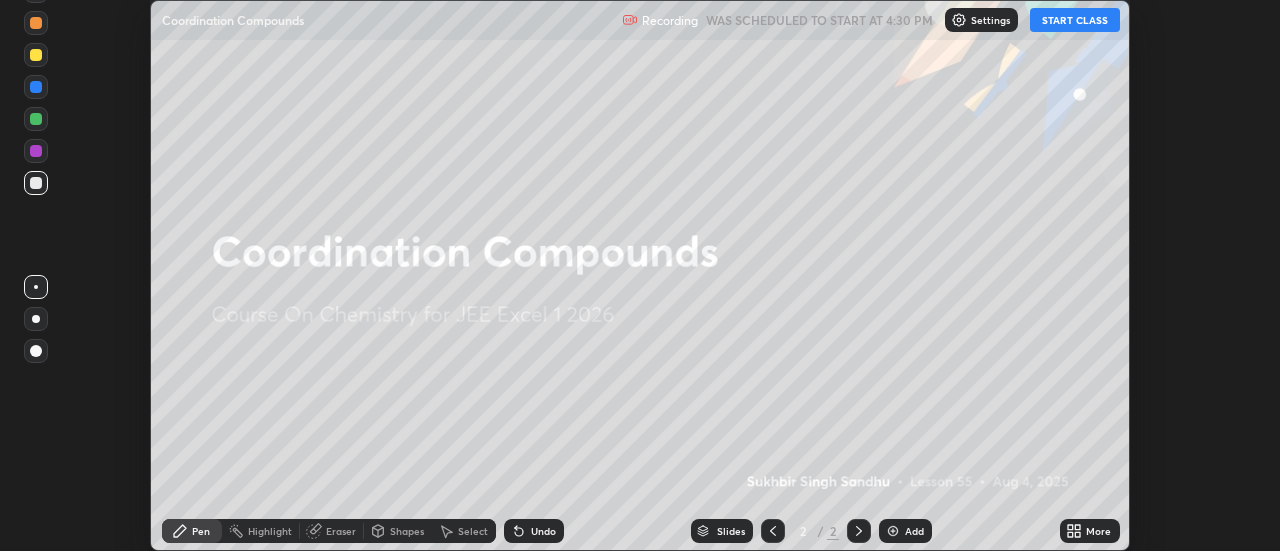 click at bounding box center (893, 531) 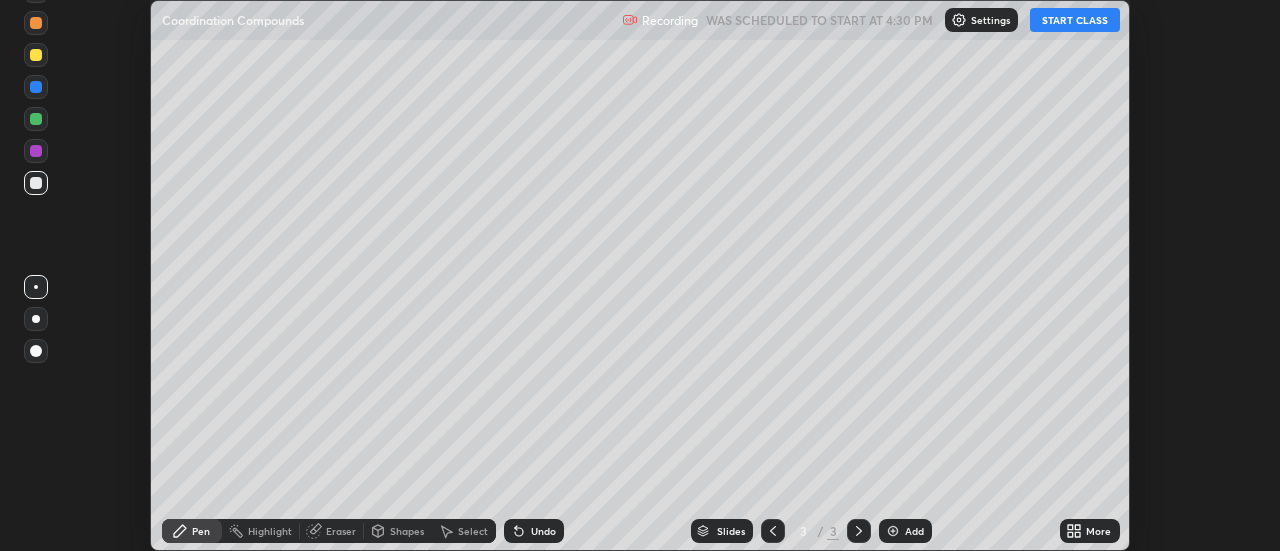 click 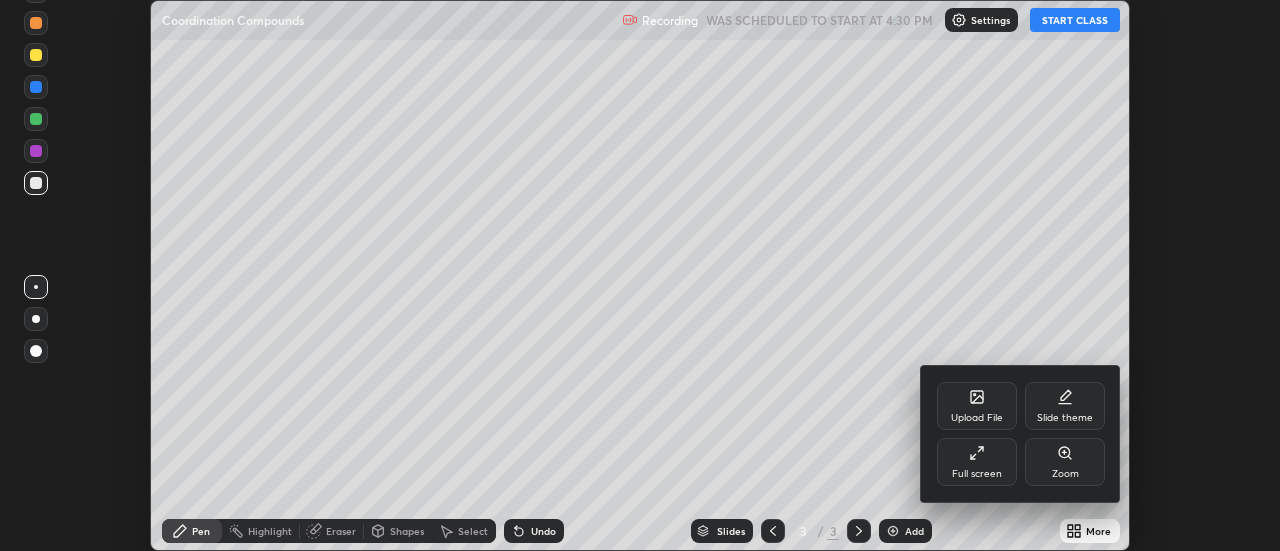 click on "Full screen" at bounding box center (977, 462) 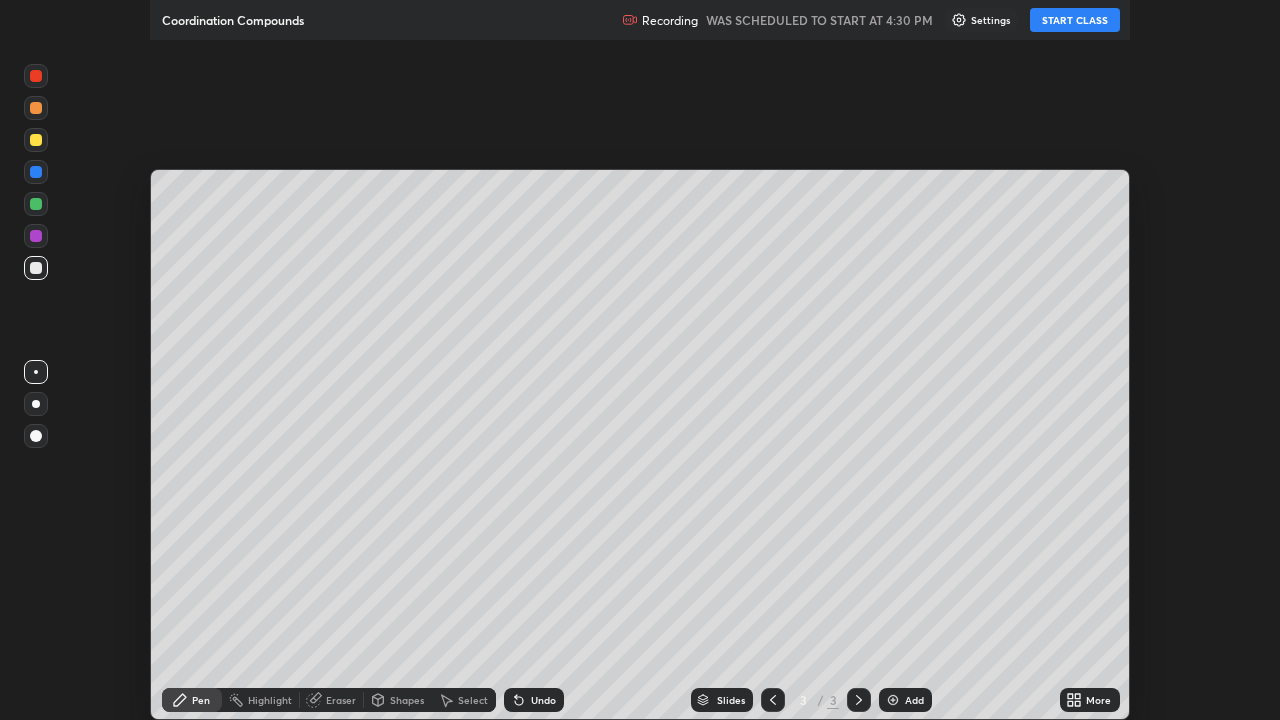 scroll, scrollTop: 99280, scrollLeft: 98720, axis: both 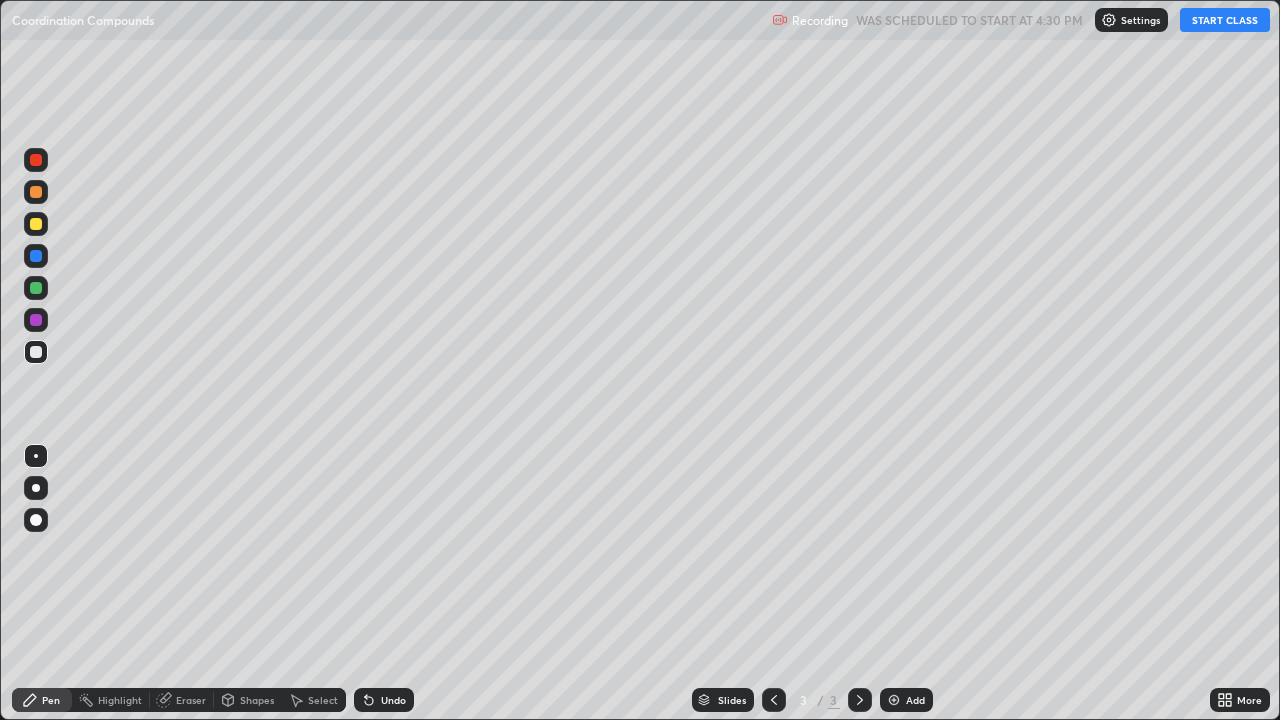 click on "START CLASS" at bounding box center (1225, 20) 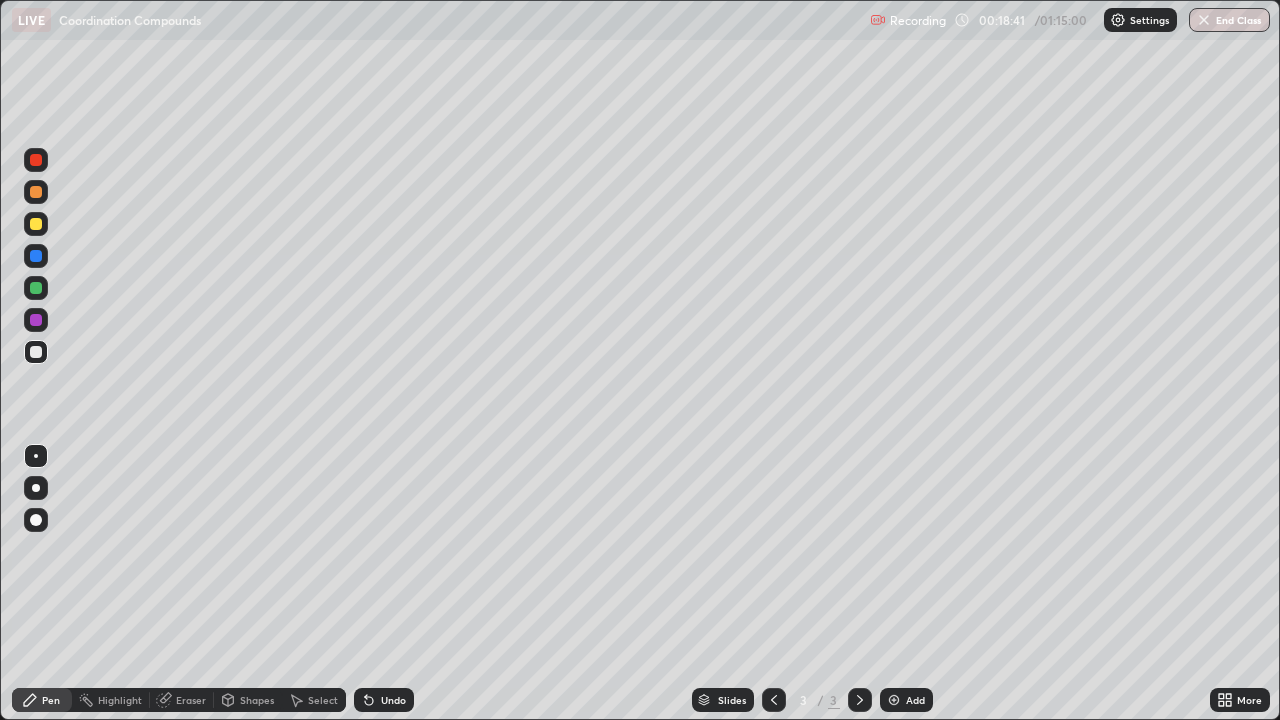 click at bounding box center (894, 700) 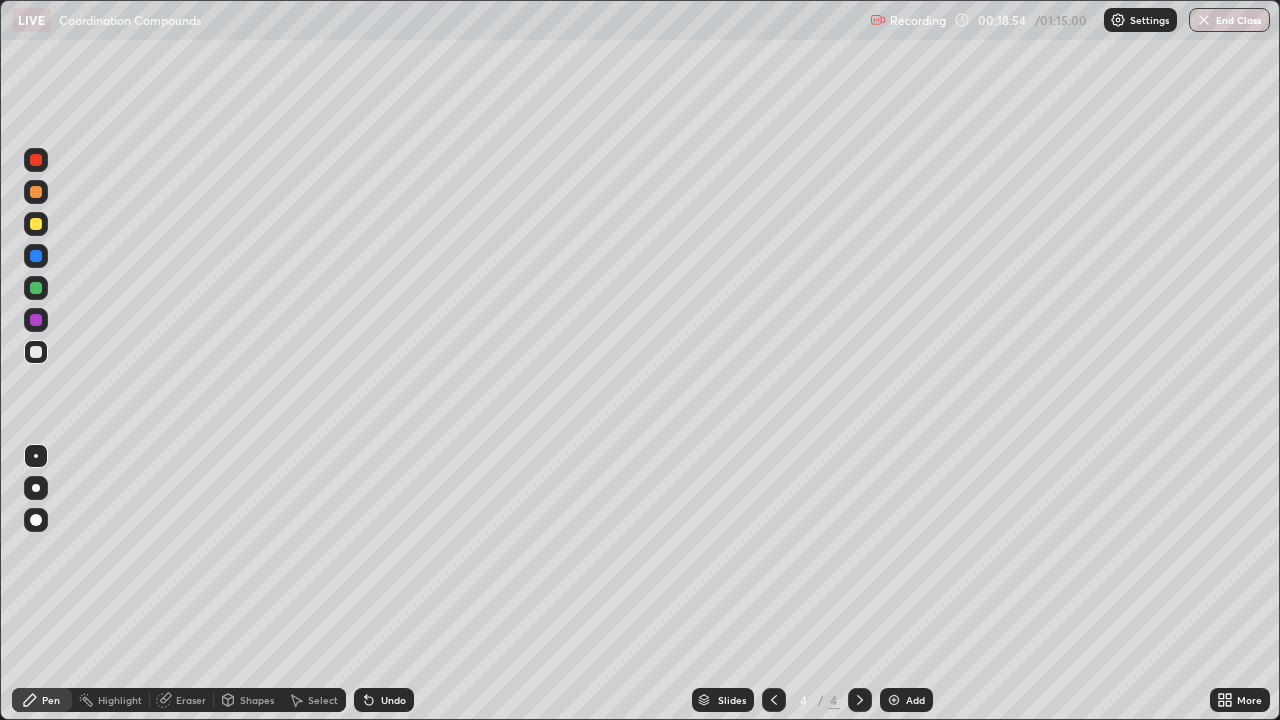 click on "Undo" at bounding box center (393, 700) 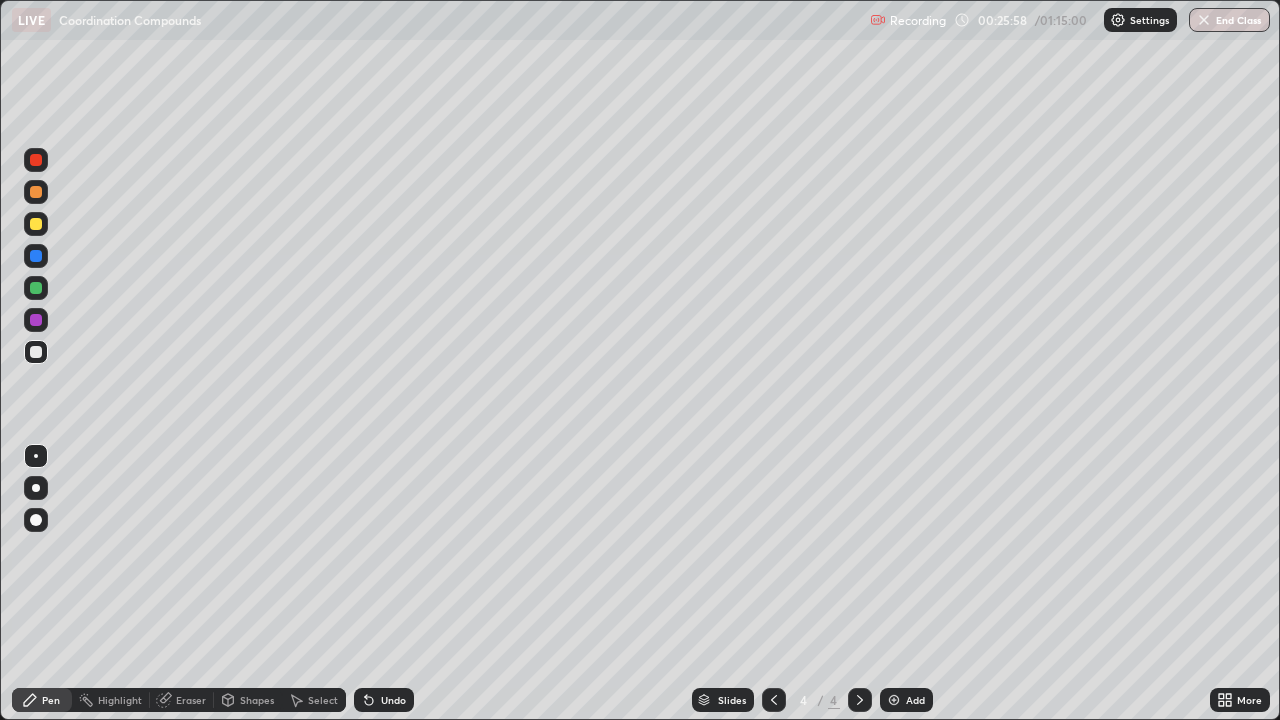 click at bounding box center (894, 700) 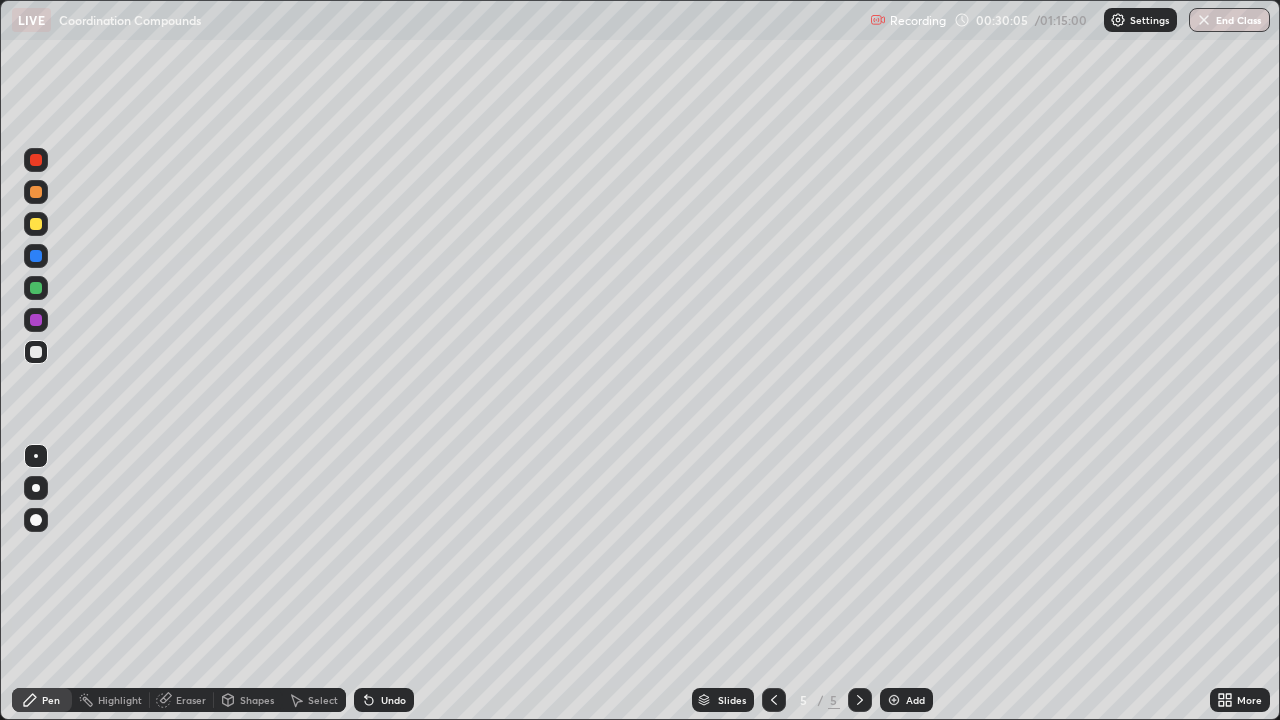 click 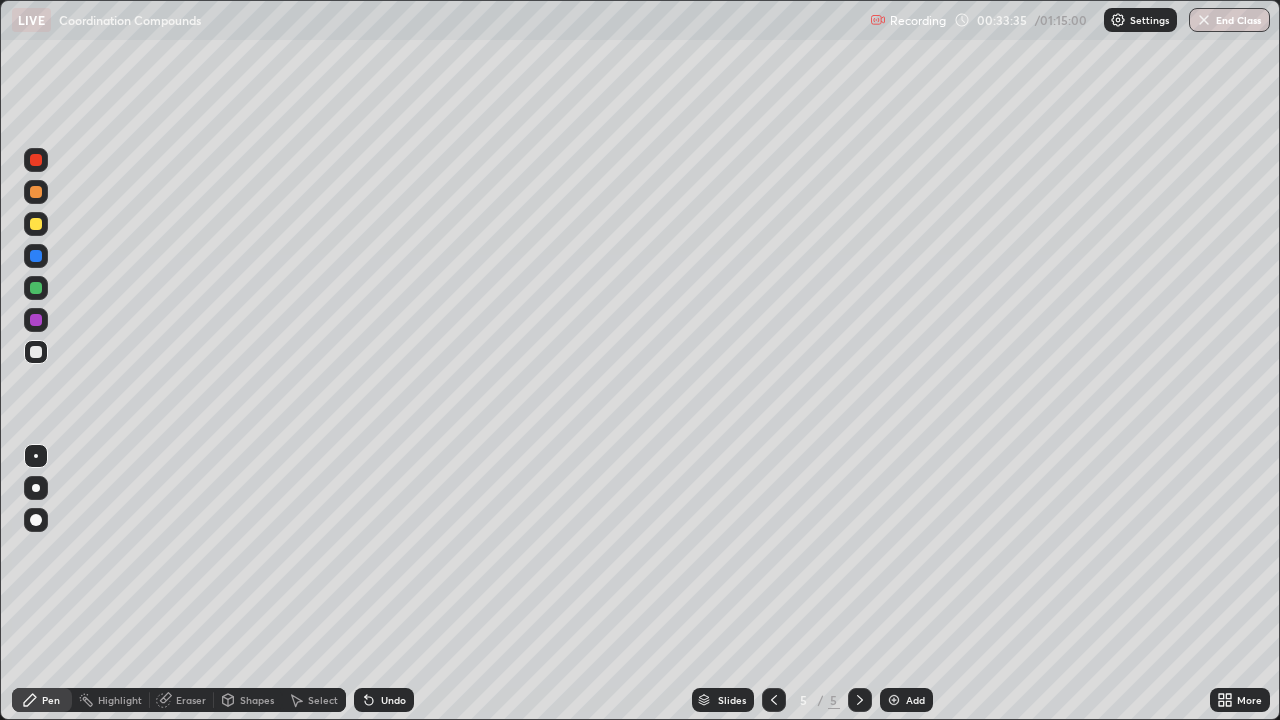 click at bounding box center (894, 700) 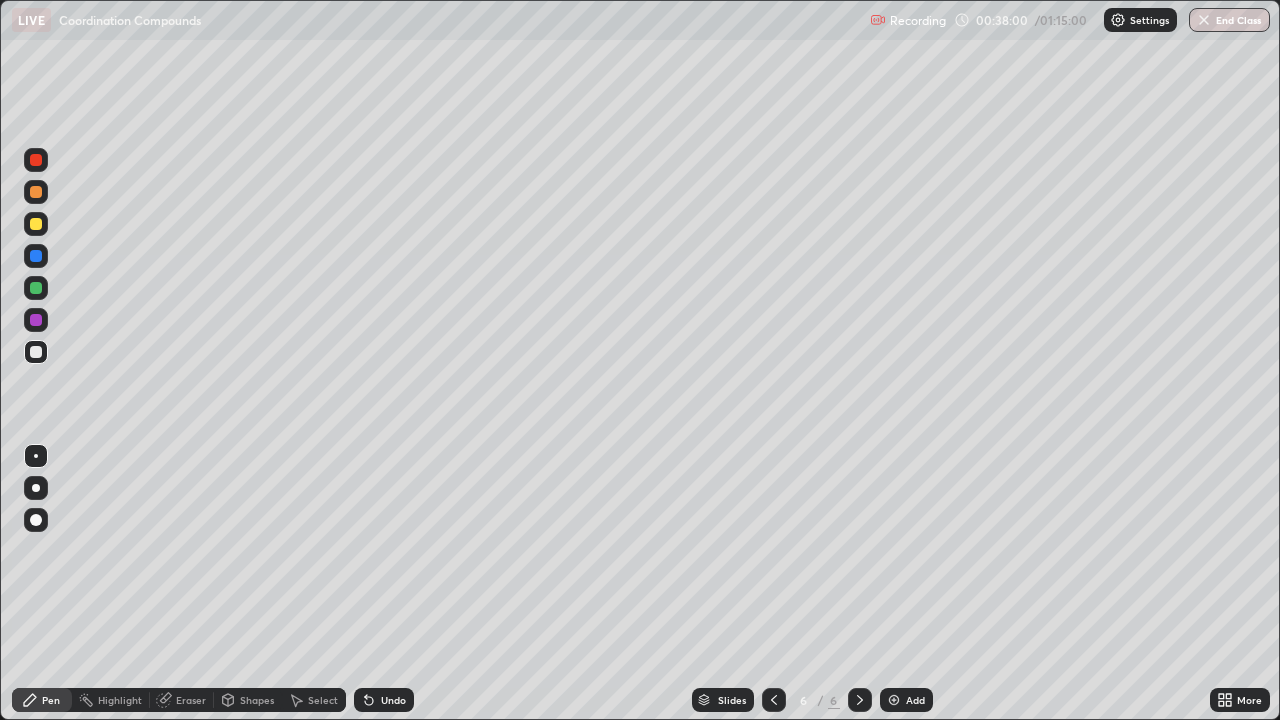 click at bounding box center (894, 700) 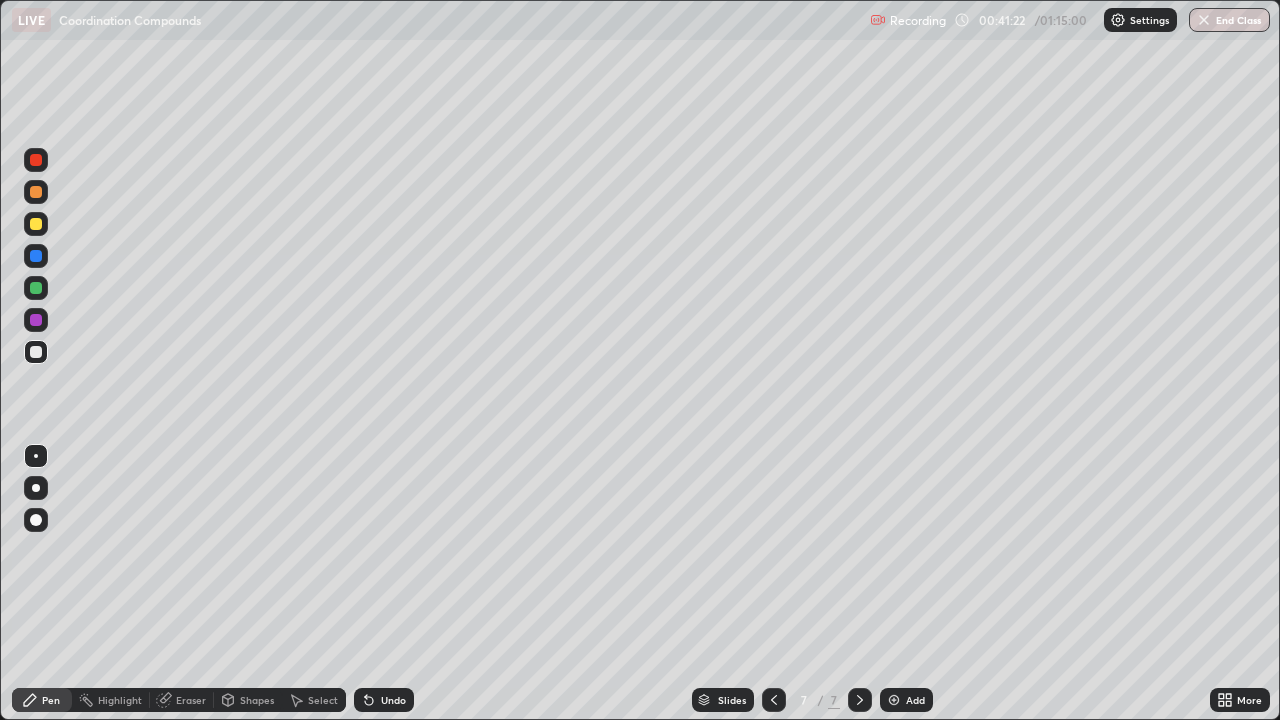 click on "Eraser" at bounding box center [191, 700] 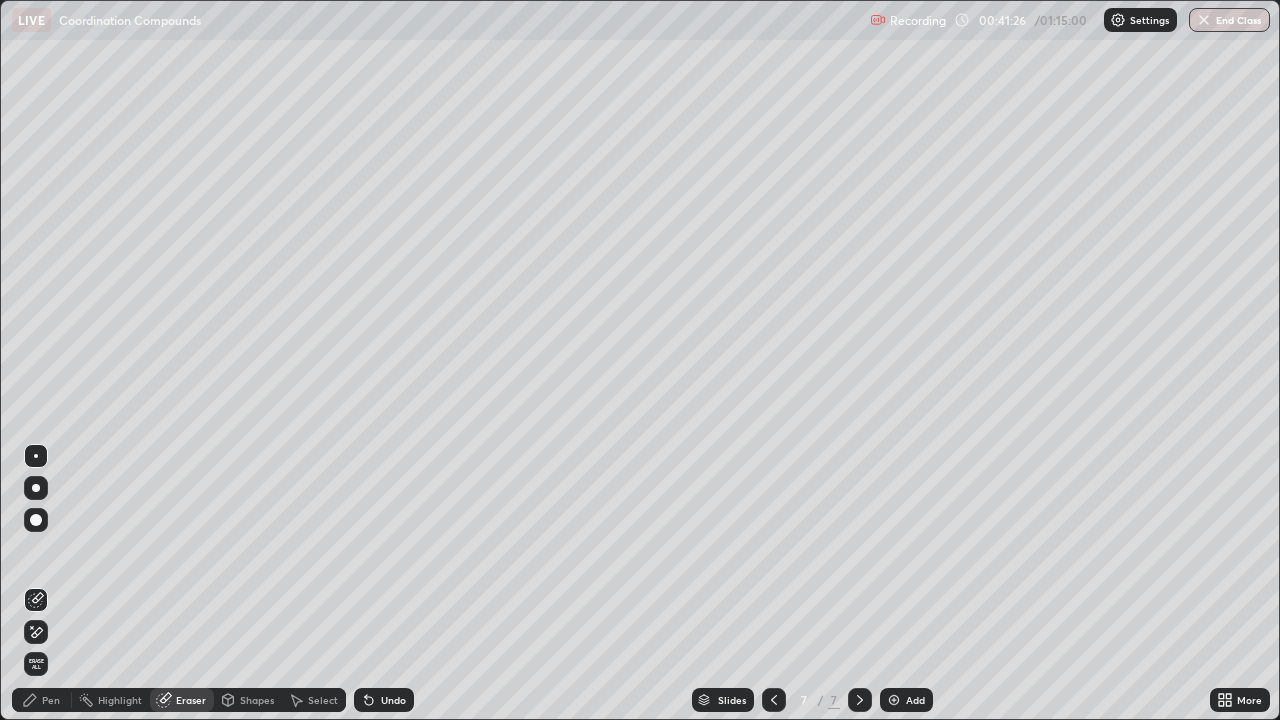 click on "Pen" at bounding box center (51, 700) 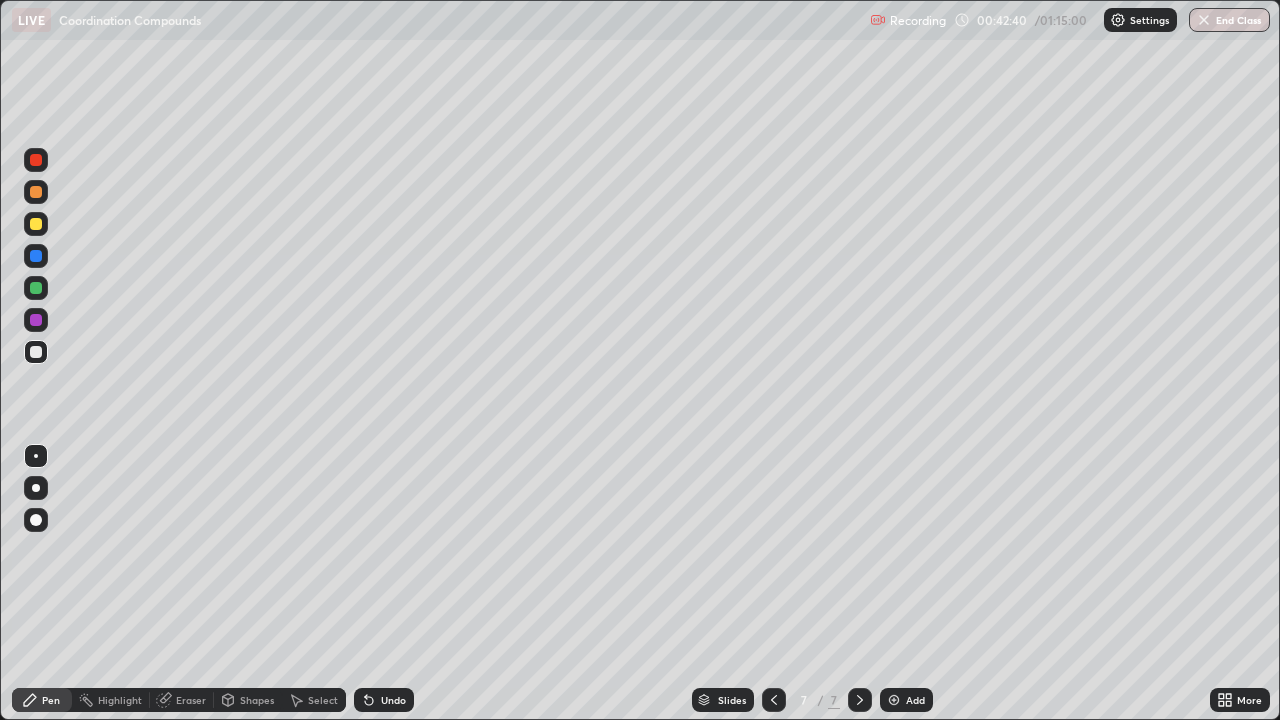 click at bounding box center [894, 700] 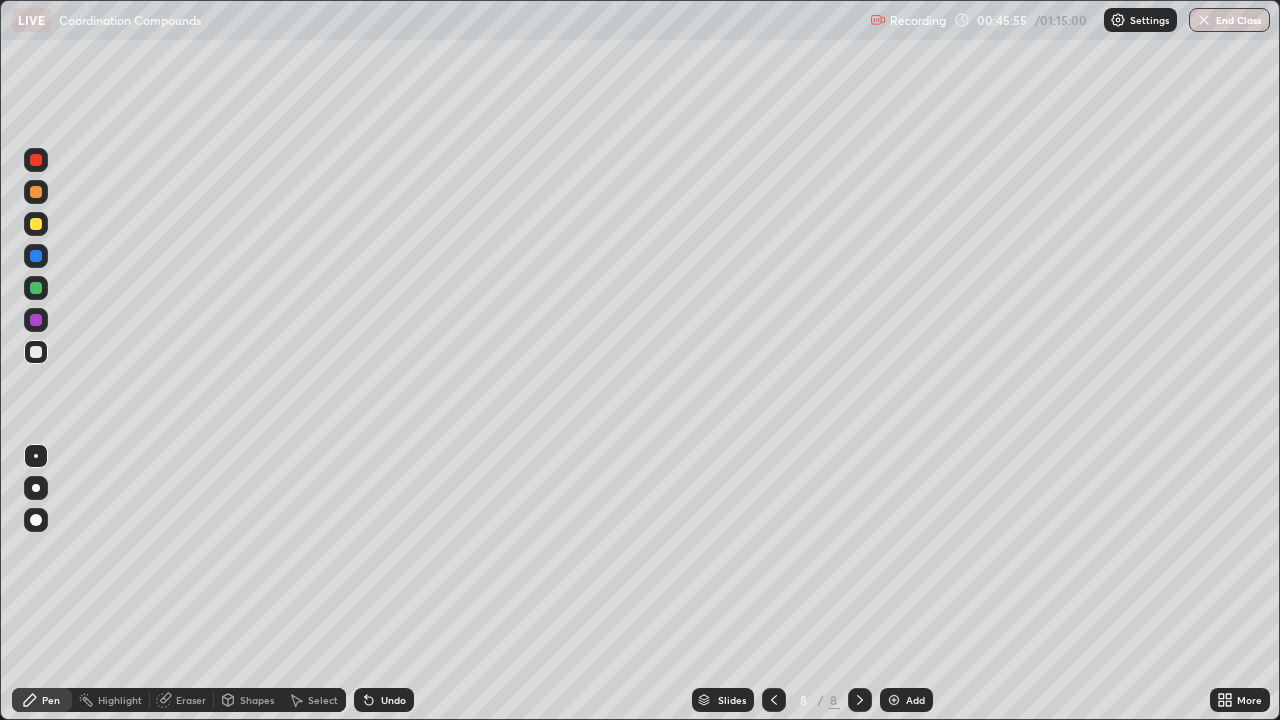 click at bounding box center (894, 700) 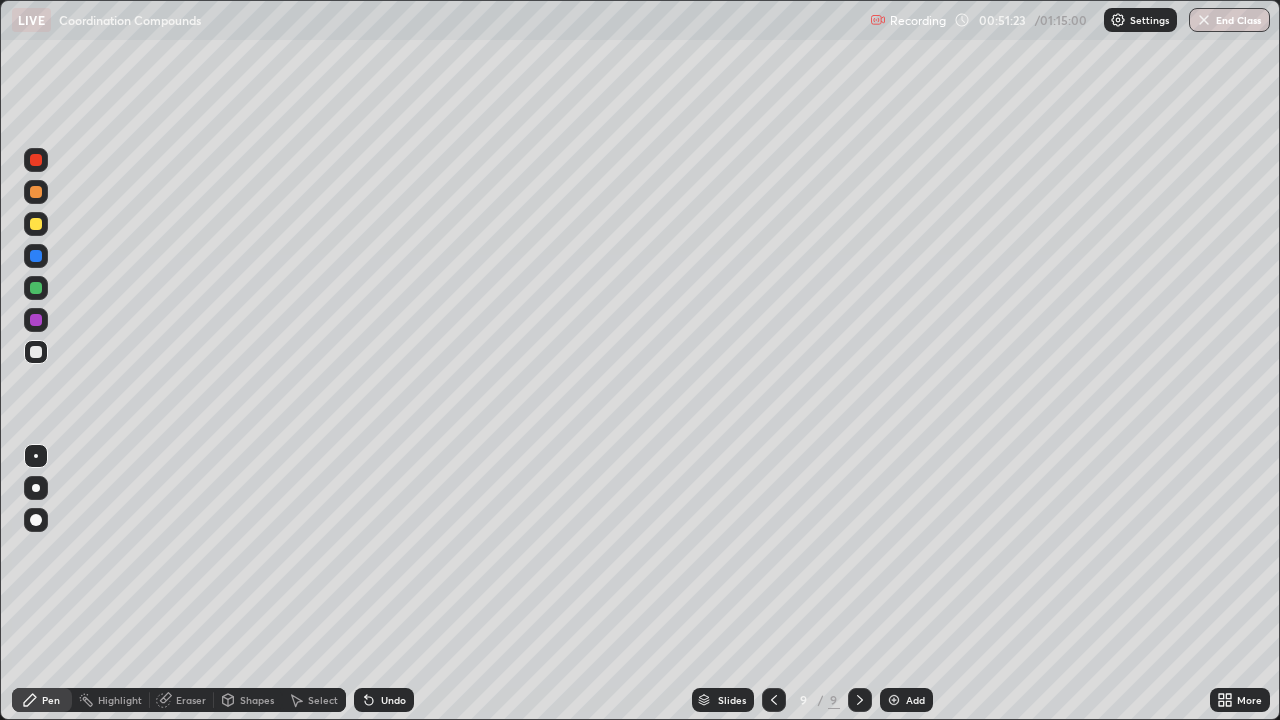 click on "Undo" at bounding box center (393, 700) 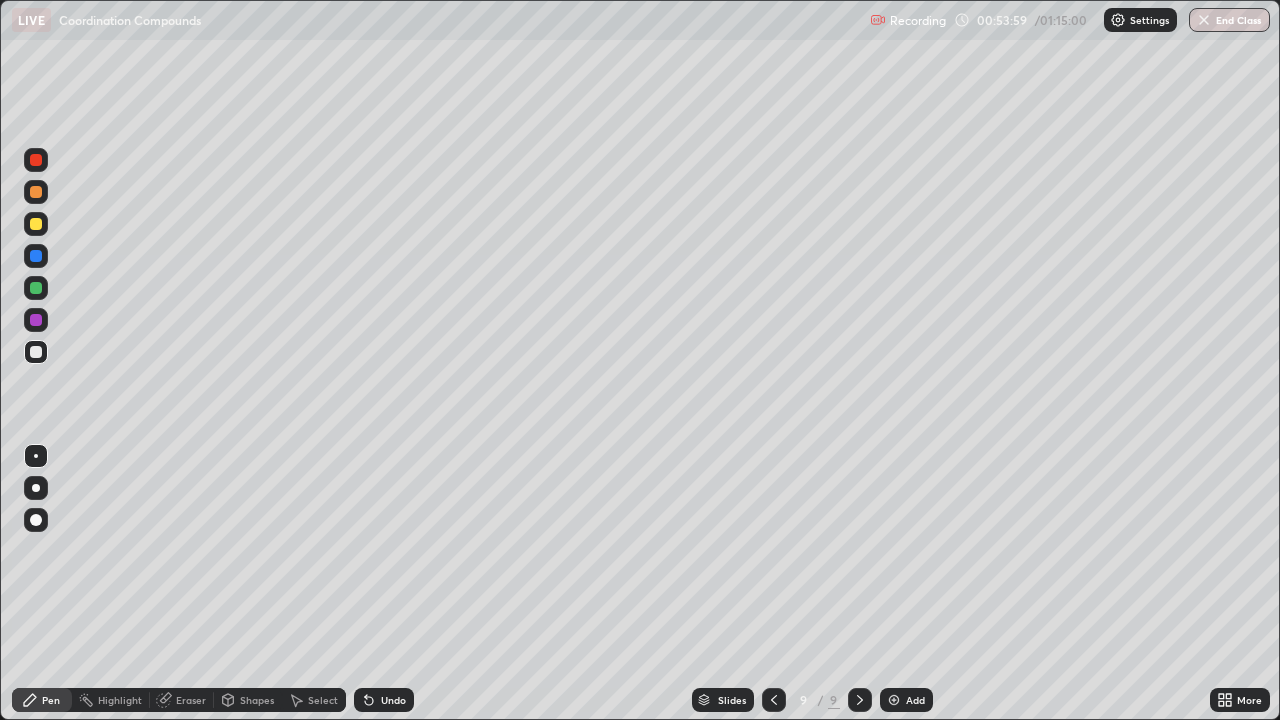 click on "Add" at bounding box center (915, 700) 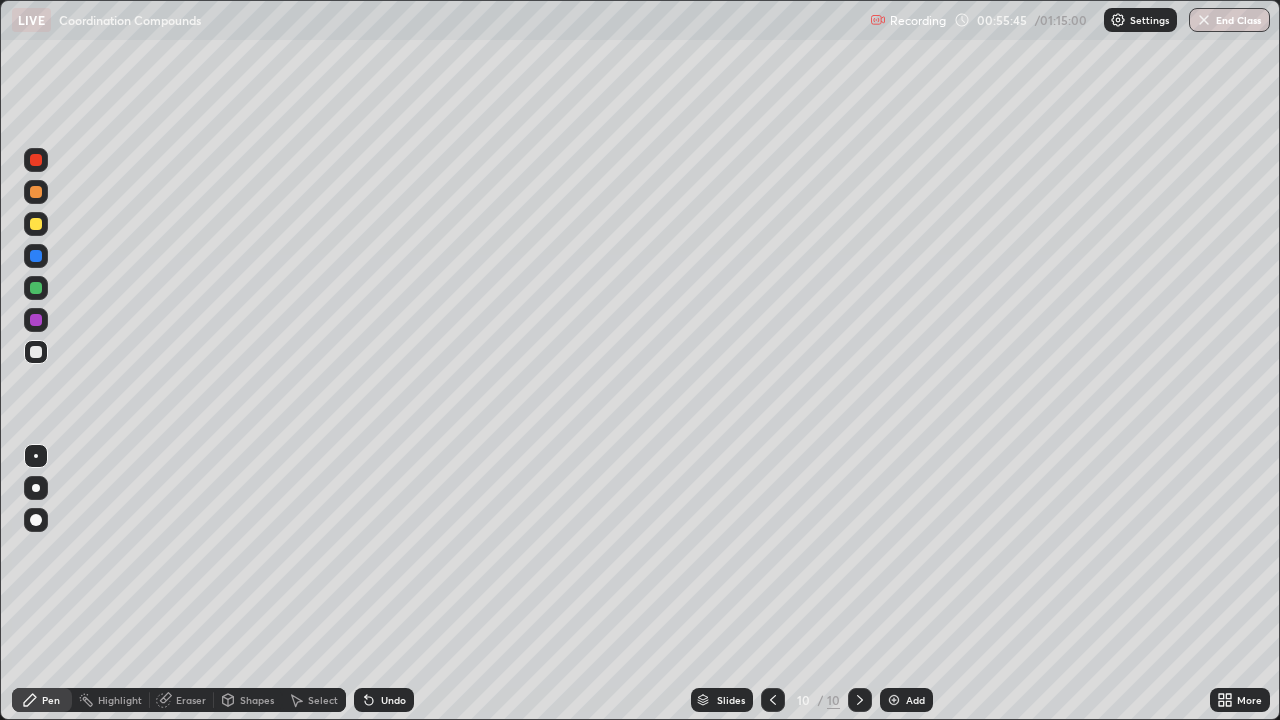 click at bounding box center [894, 700] 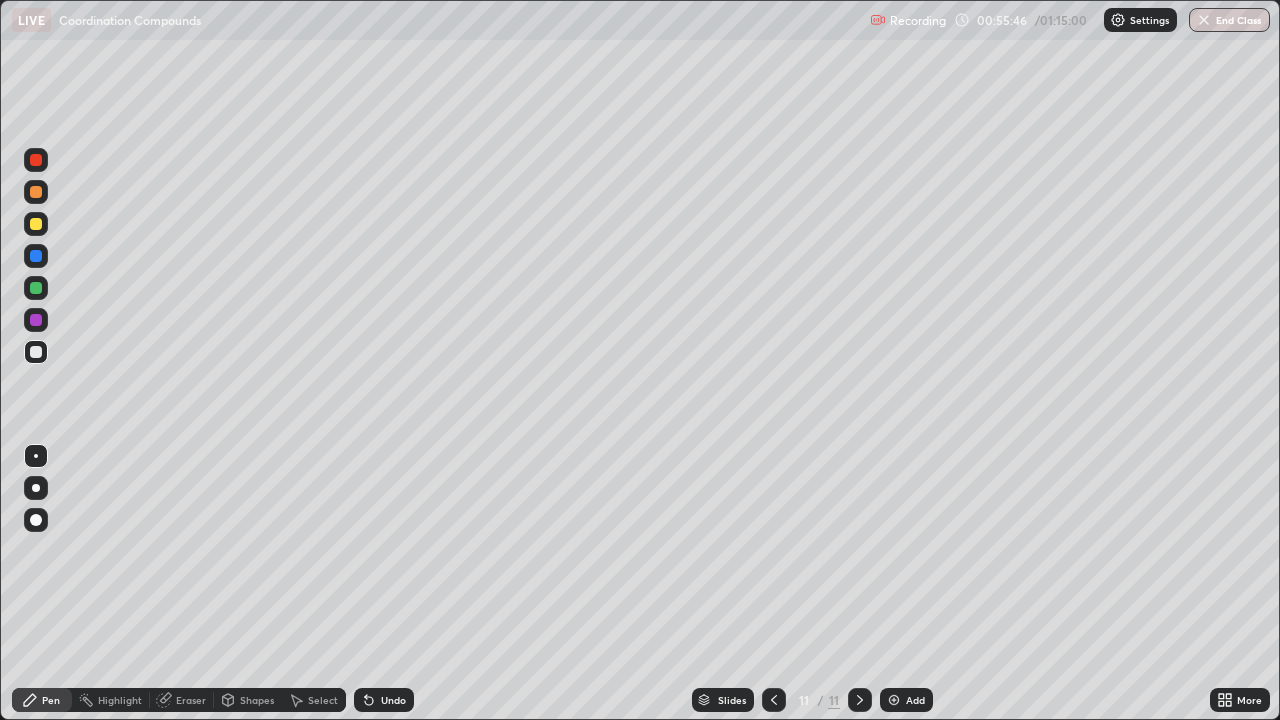 click 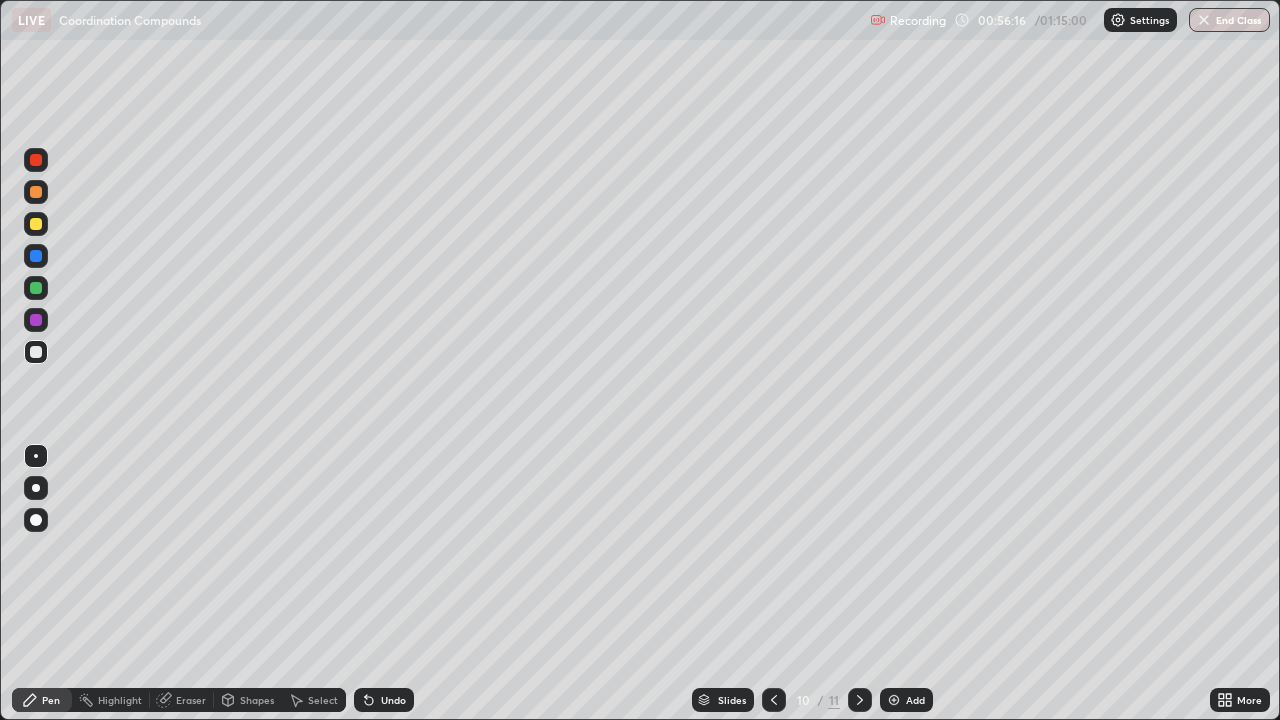 click 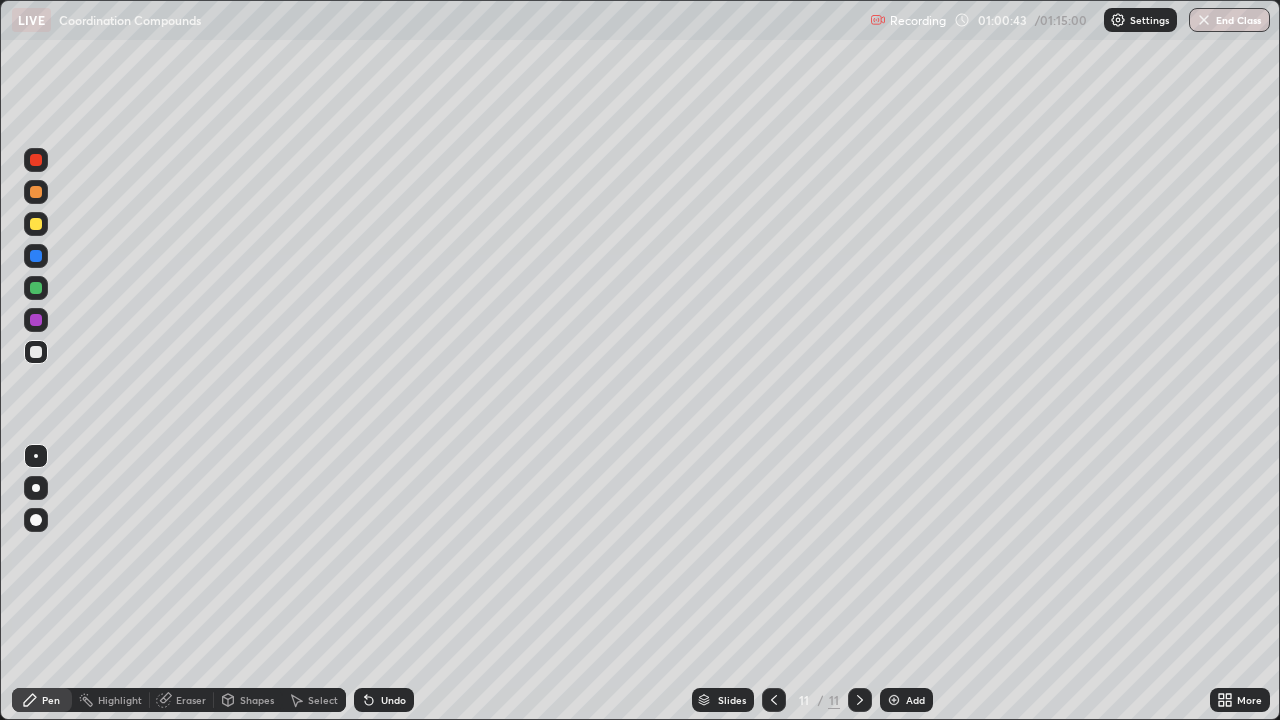 click at bounding box center [894, 700] 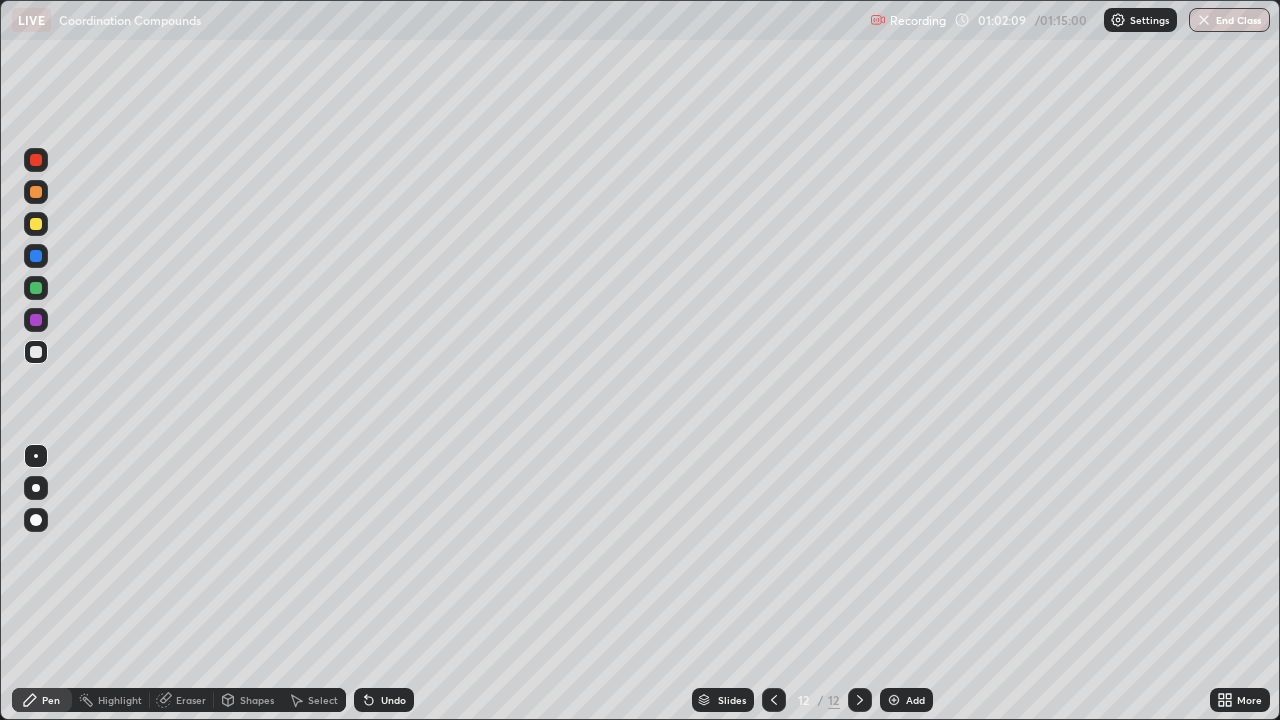click on "Undo" at bounding box center (384, 700) 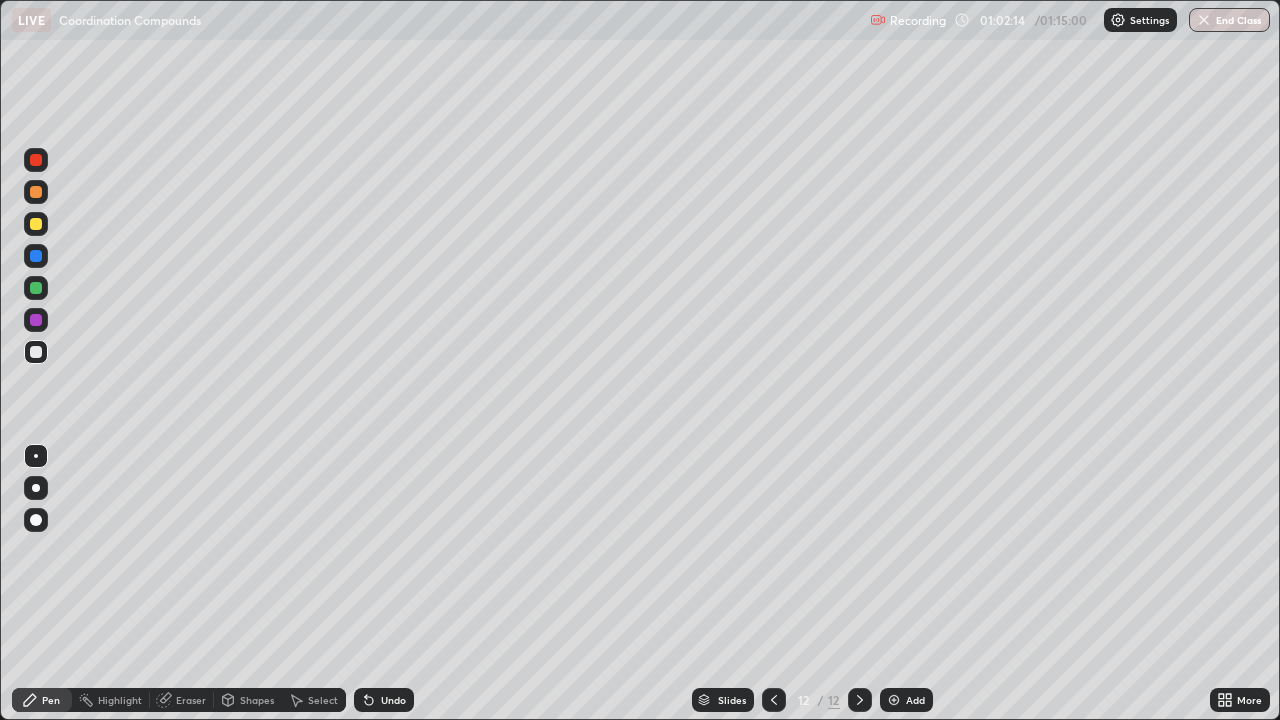 click 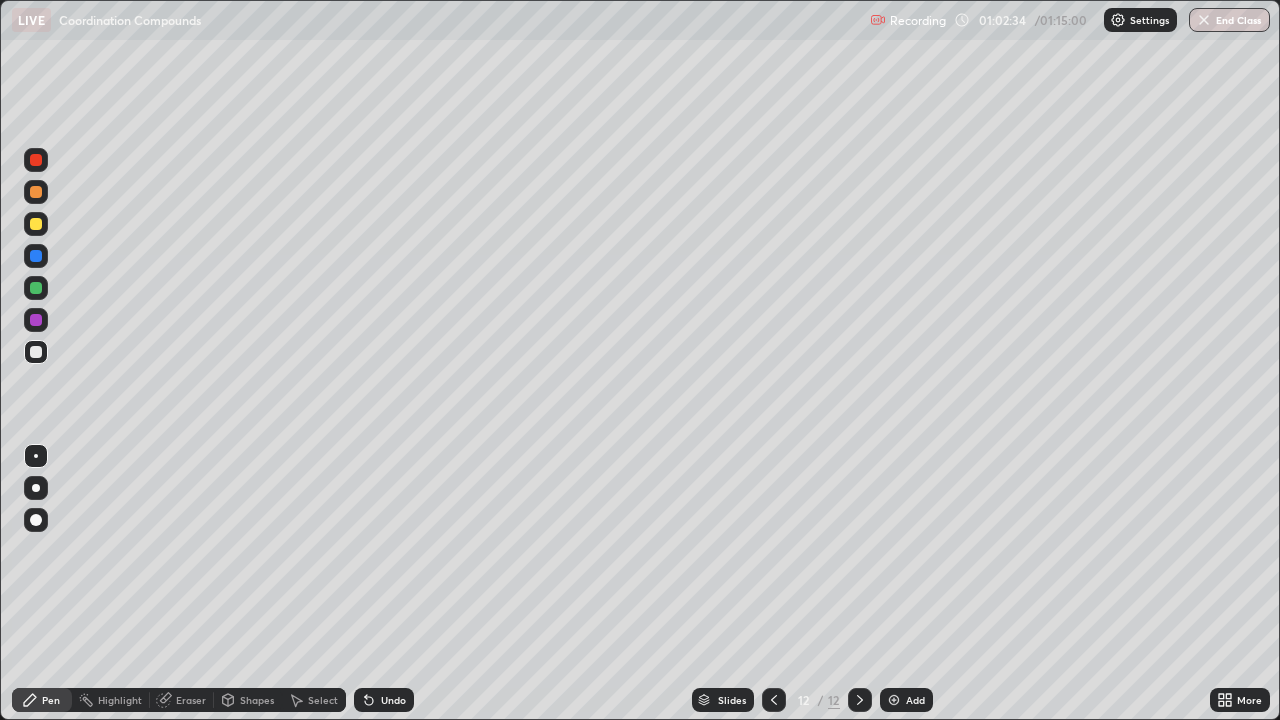 click 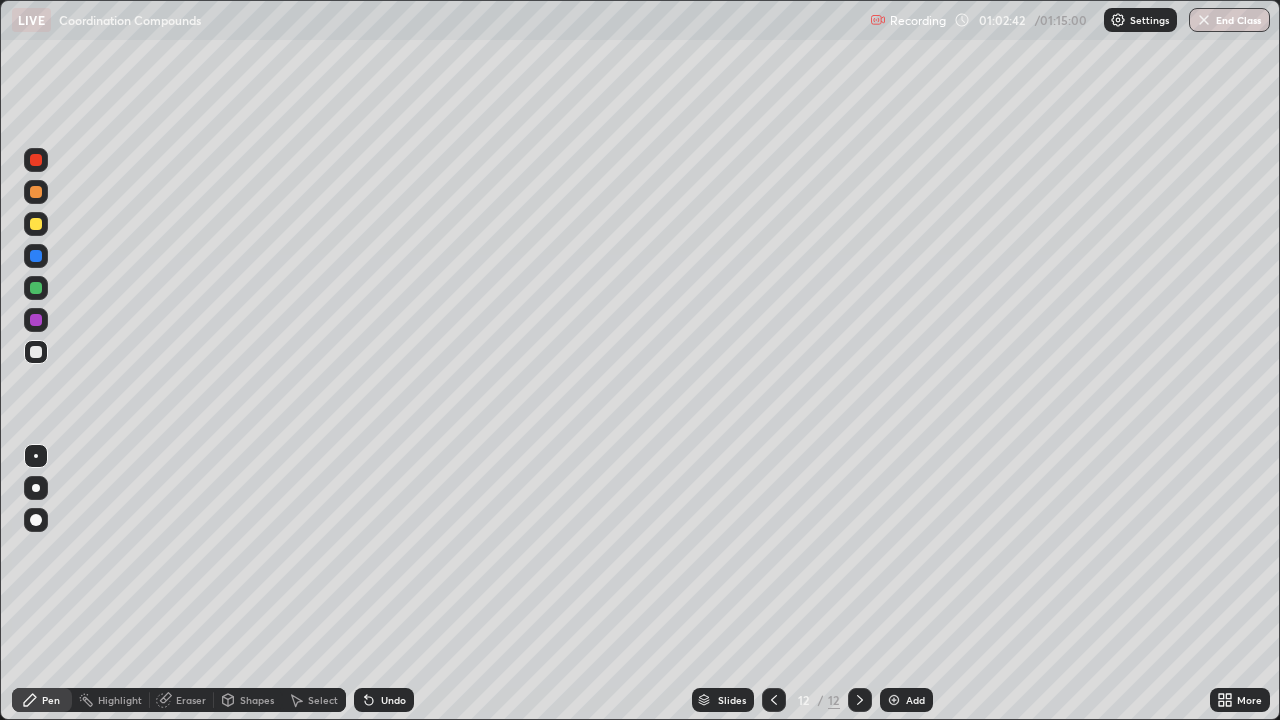 click 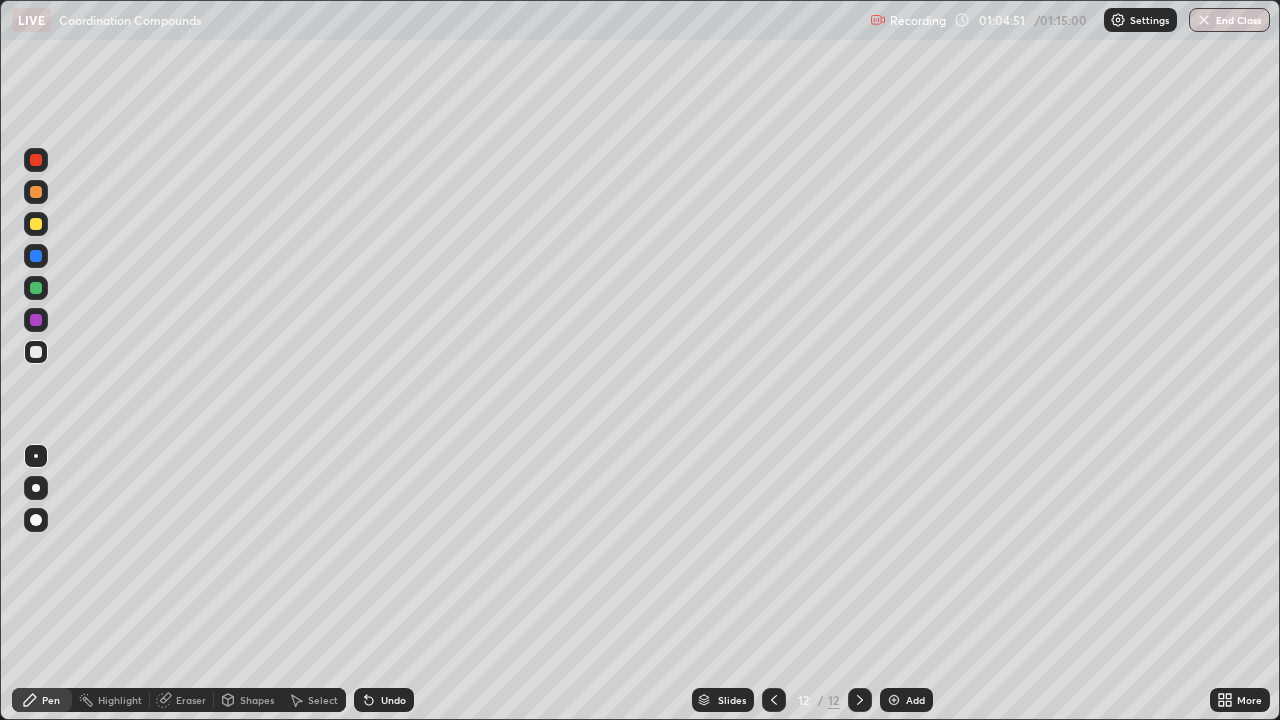 click 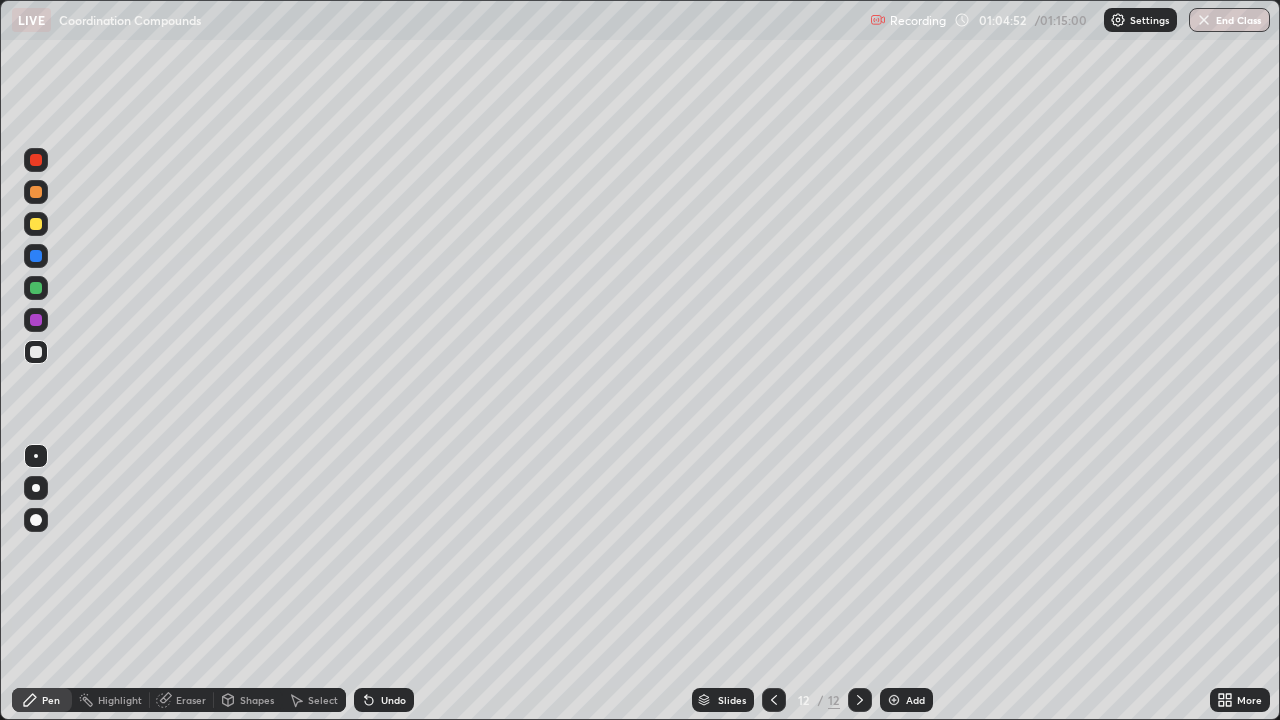 click at bounding box center (894, 700) 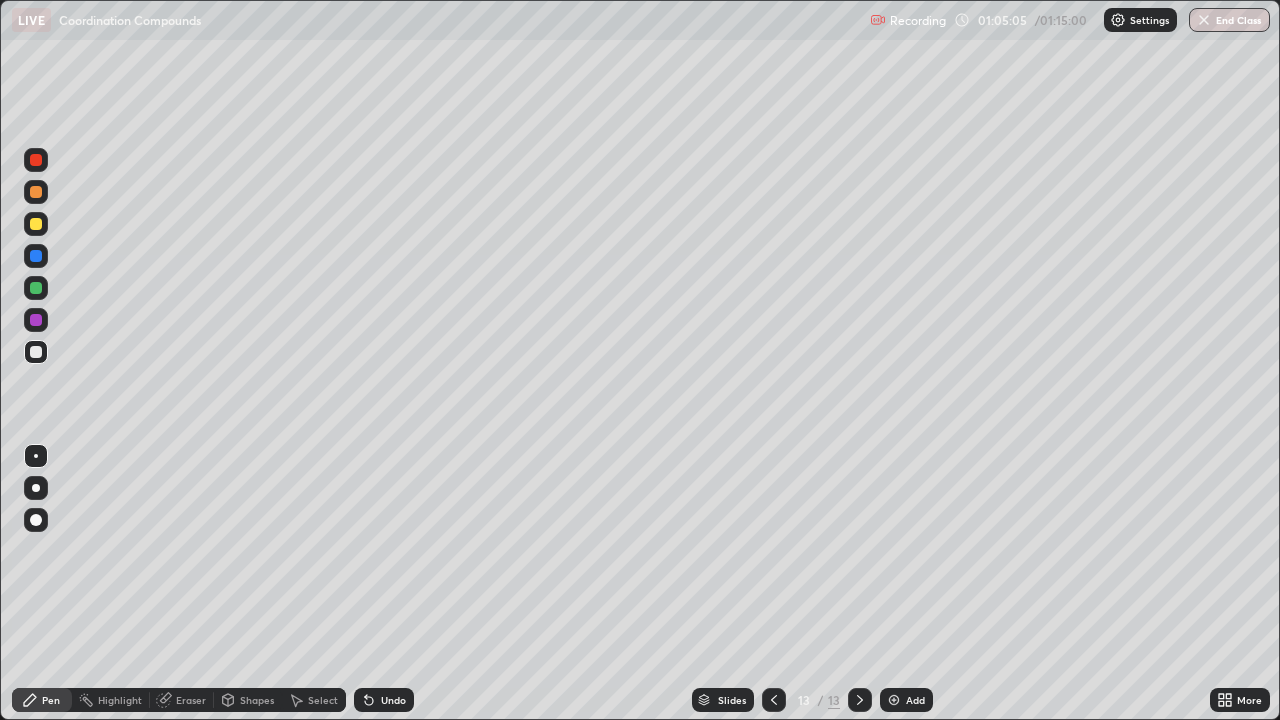 click 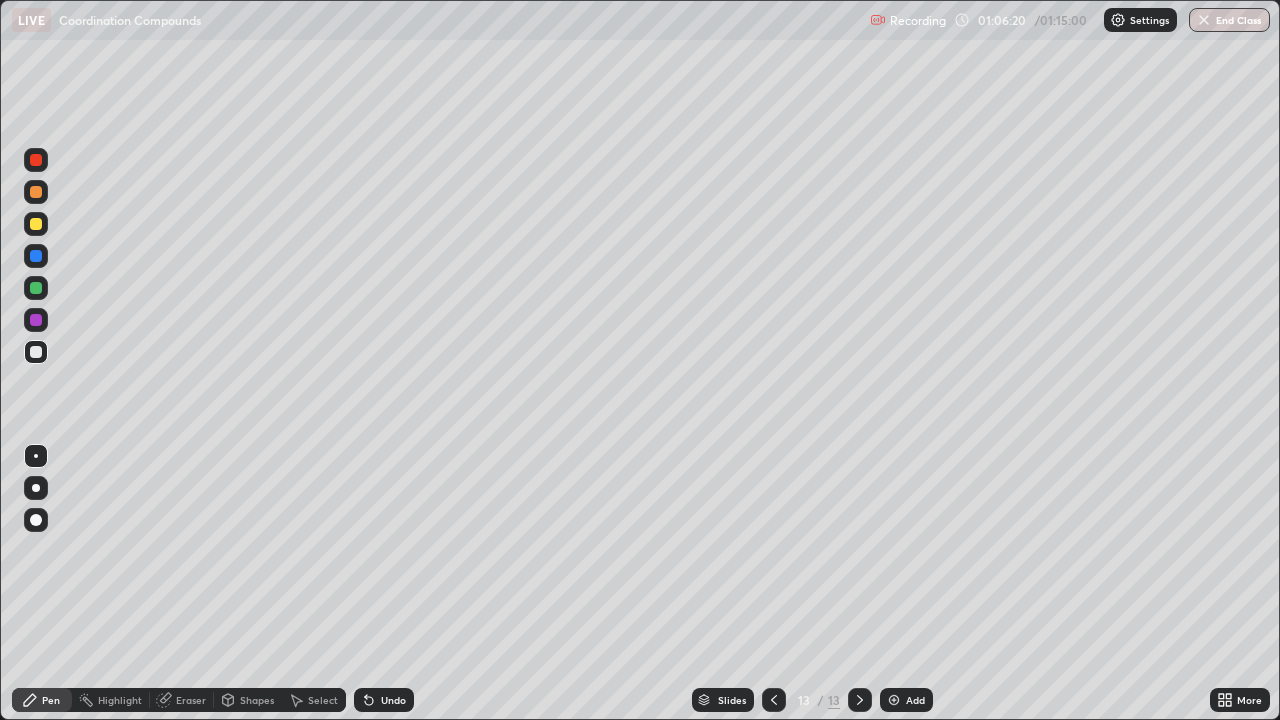 click 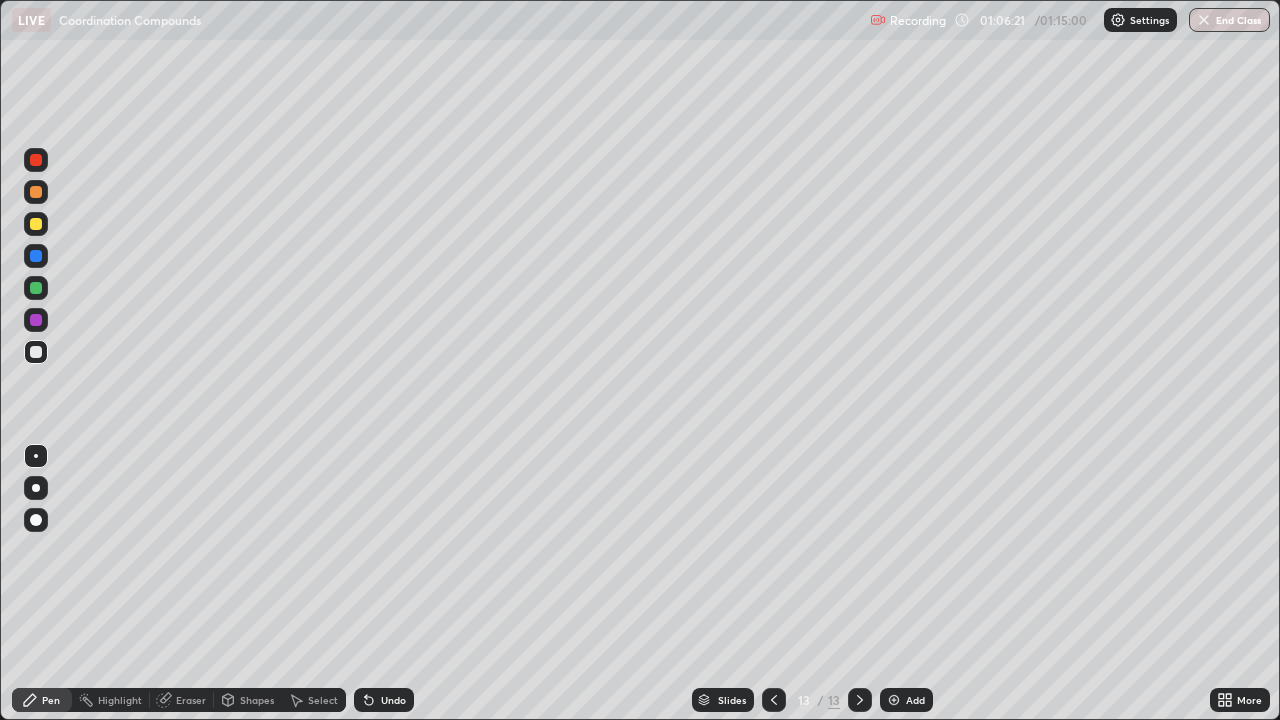 click 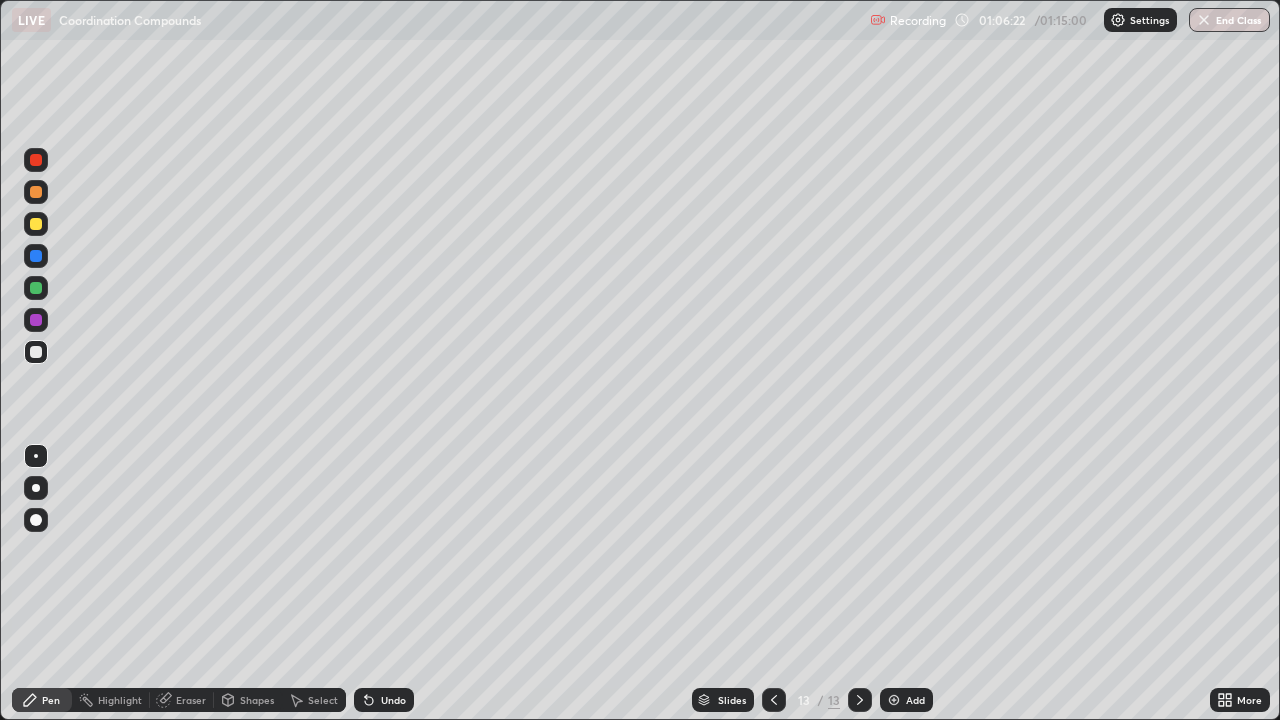 click 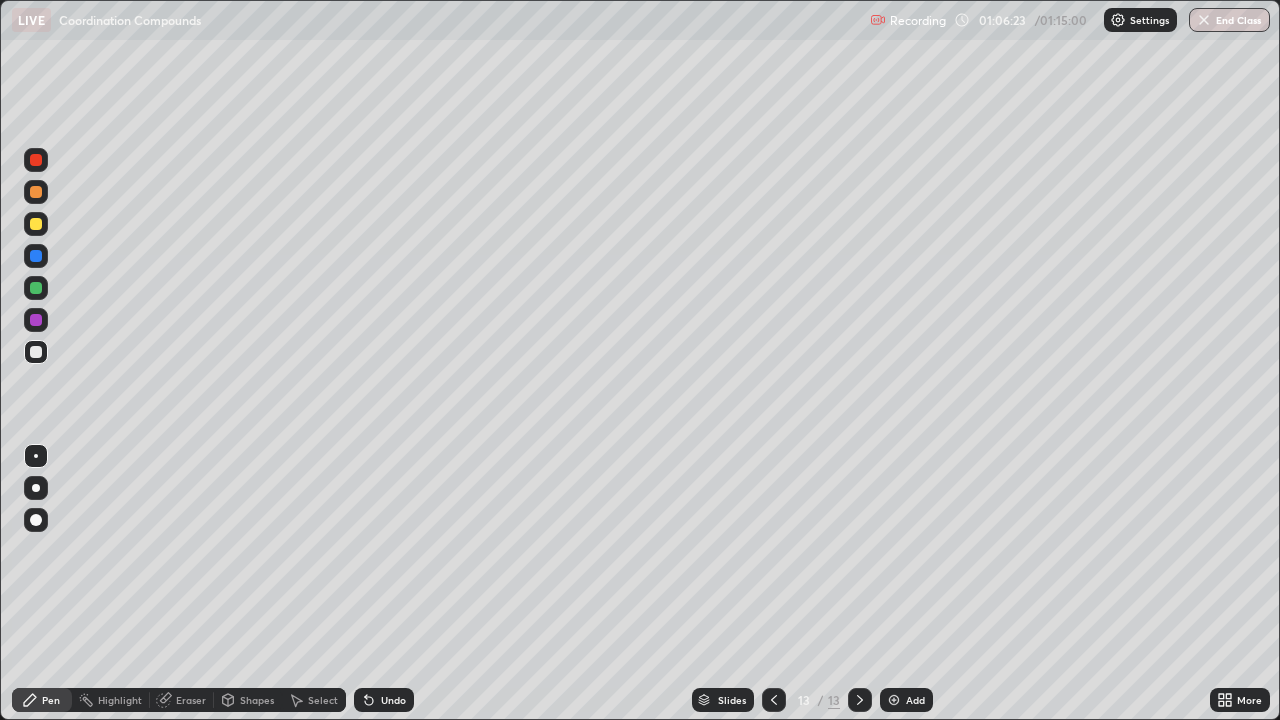 click 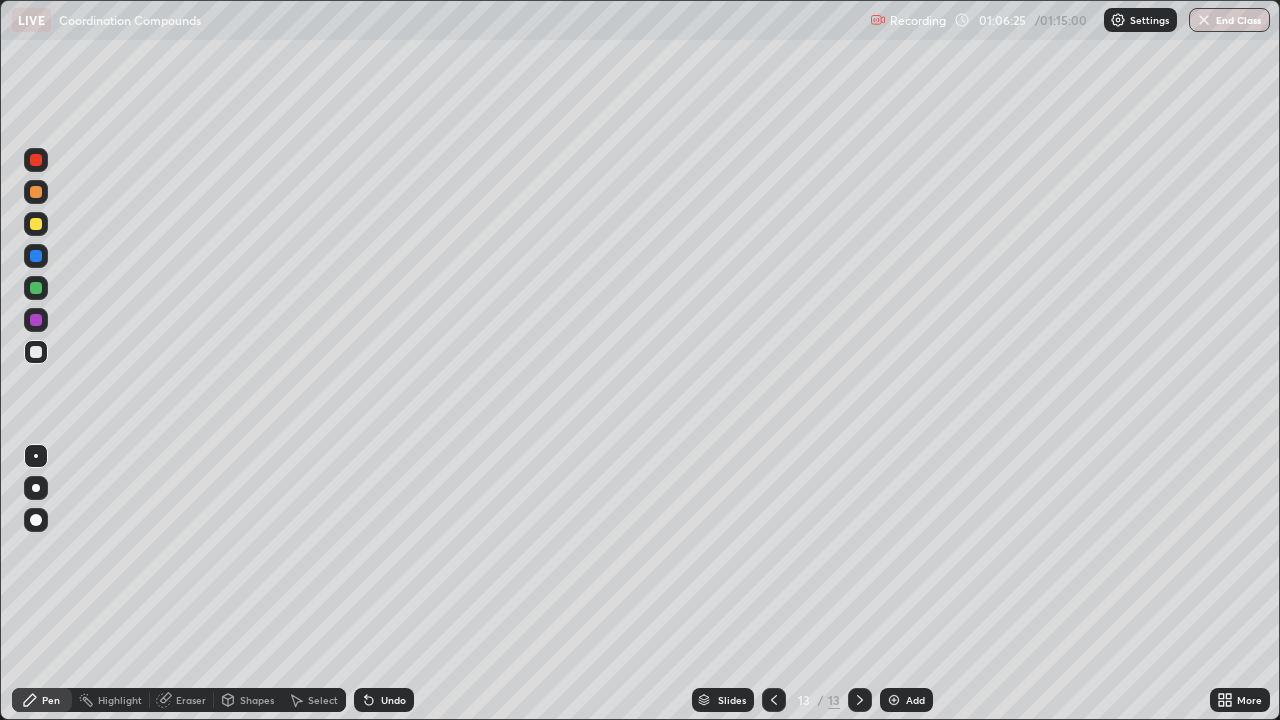 click at bounding box center (36, 224) 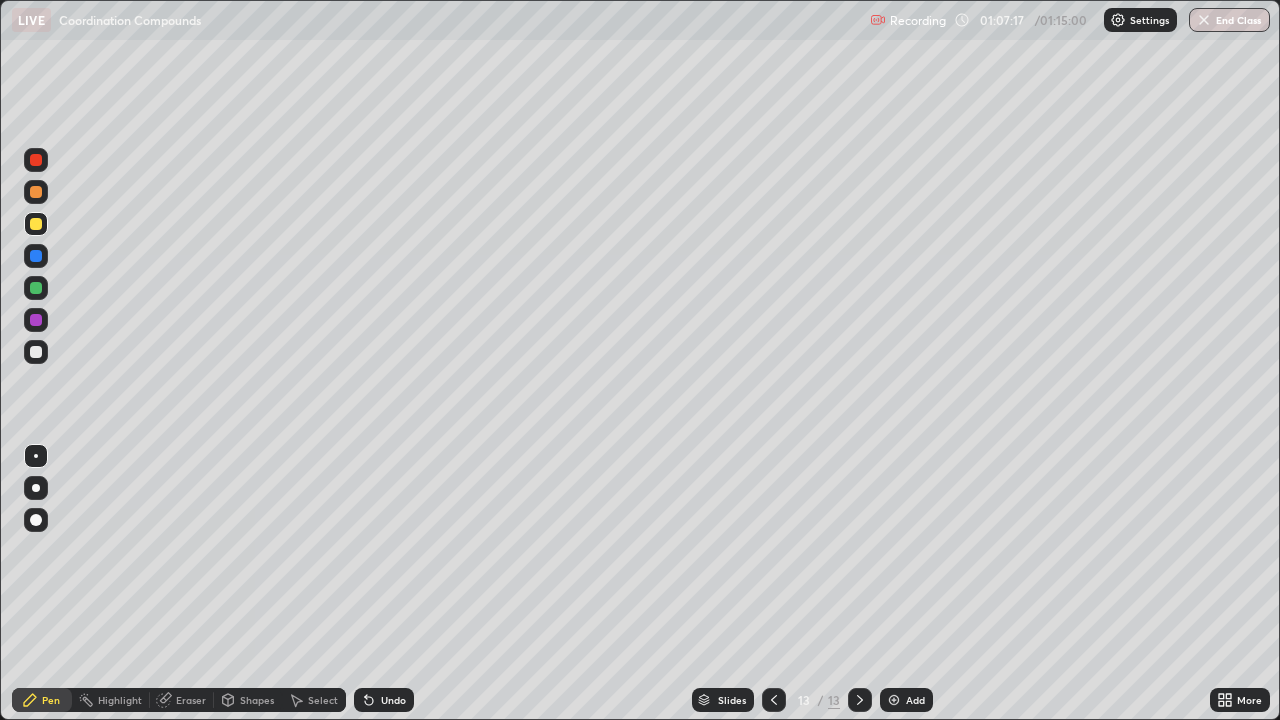 click at bounding box center [36, 352] 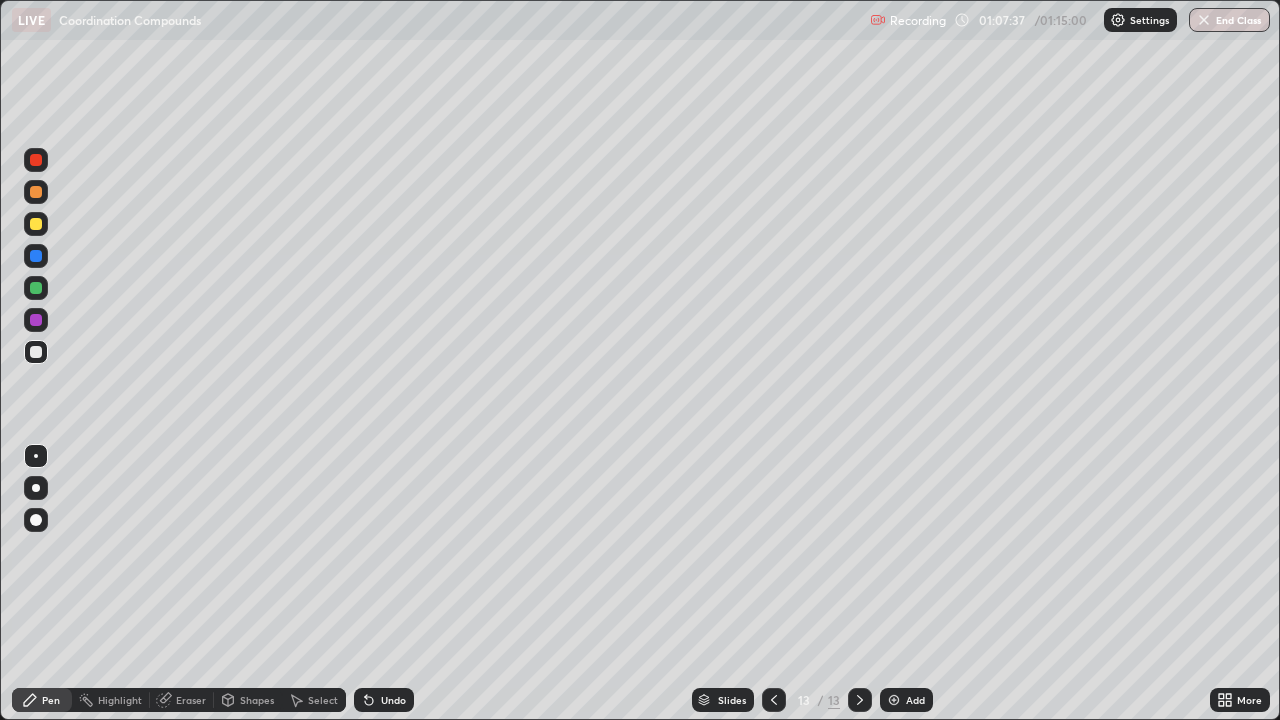 click at bounding box center (36, 288) 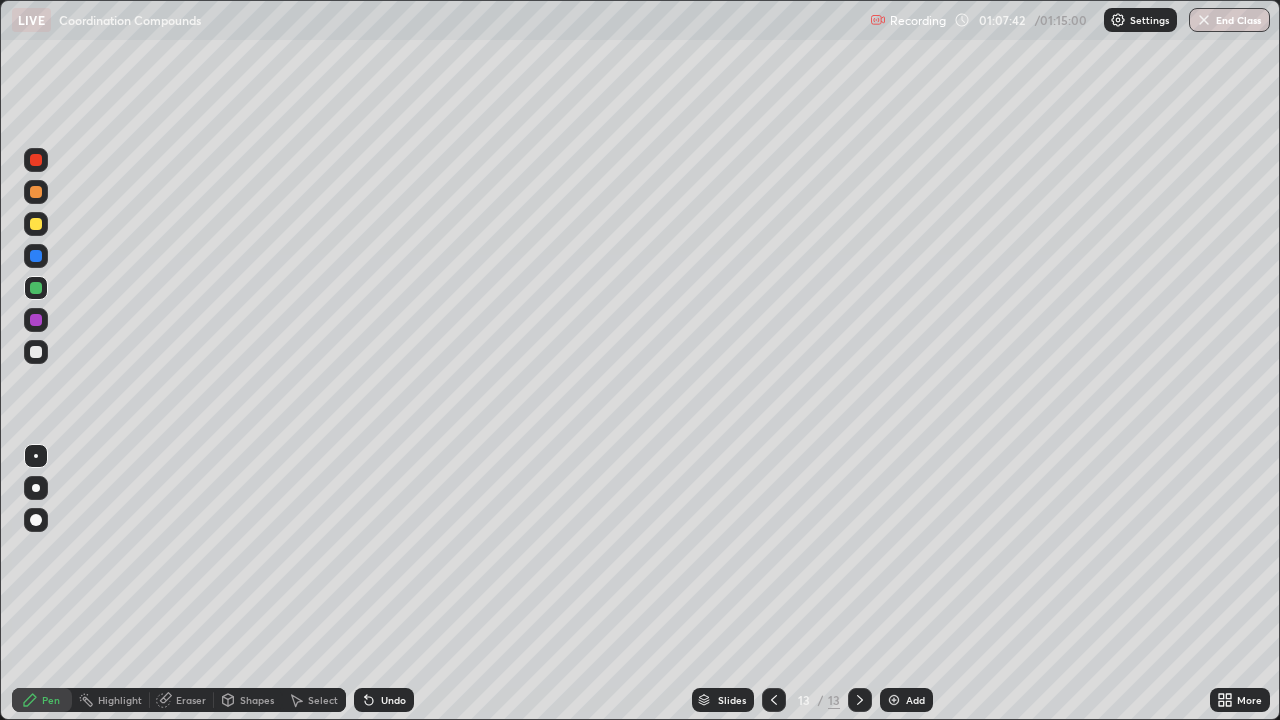 click at bounding box center (36, 352) 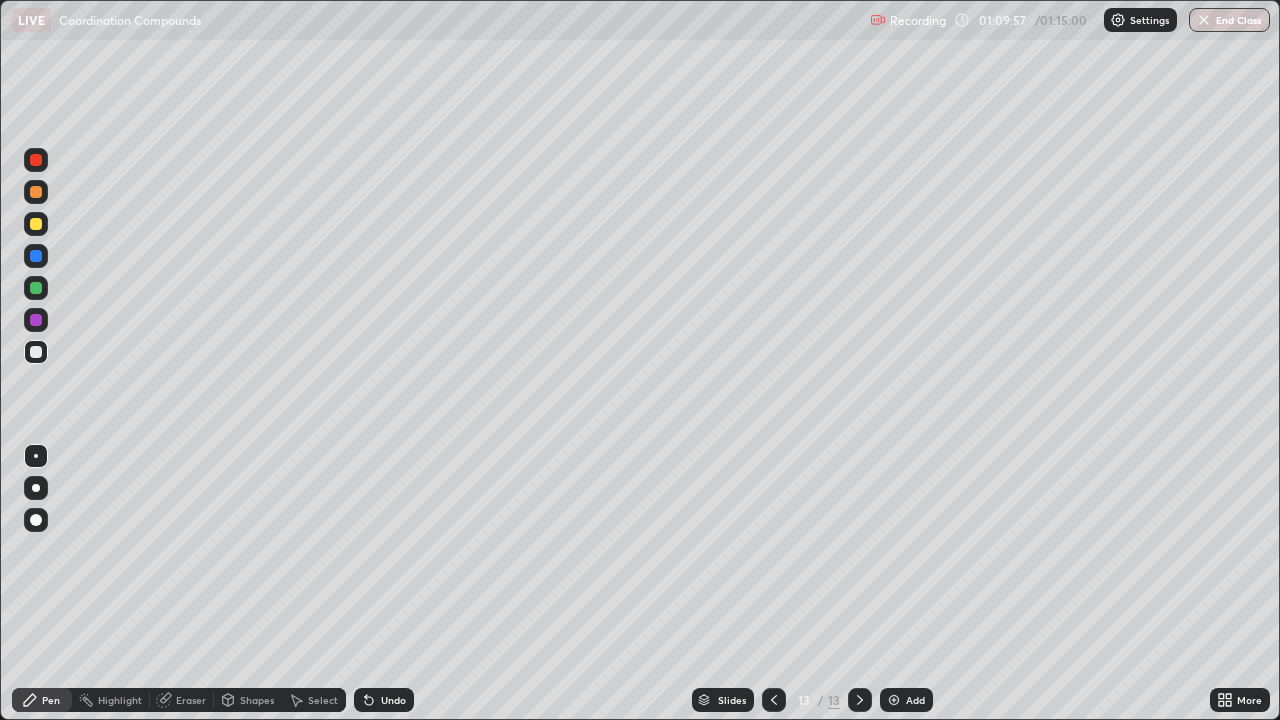 click at bounding box center [1204, 20] 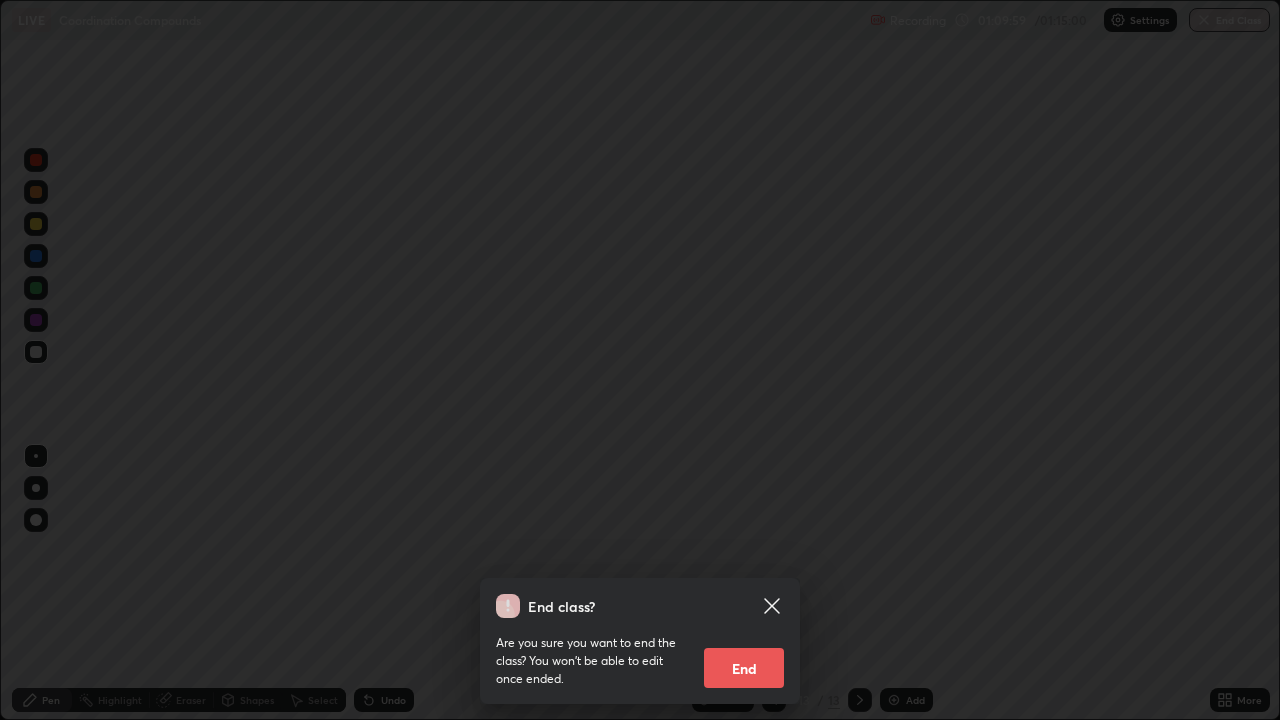 click on "End" at bounding box center [744, 668] 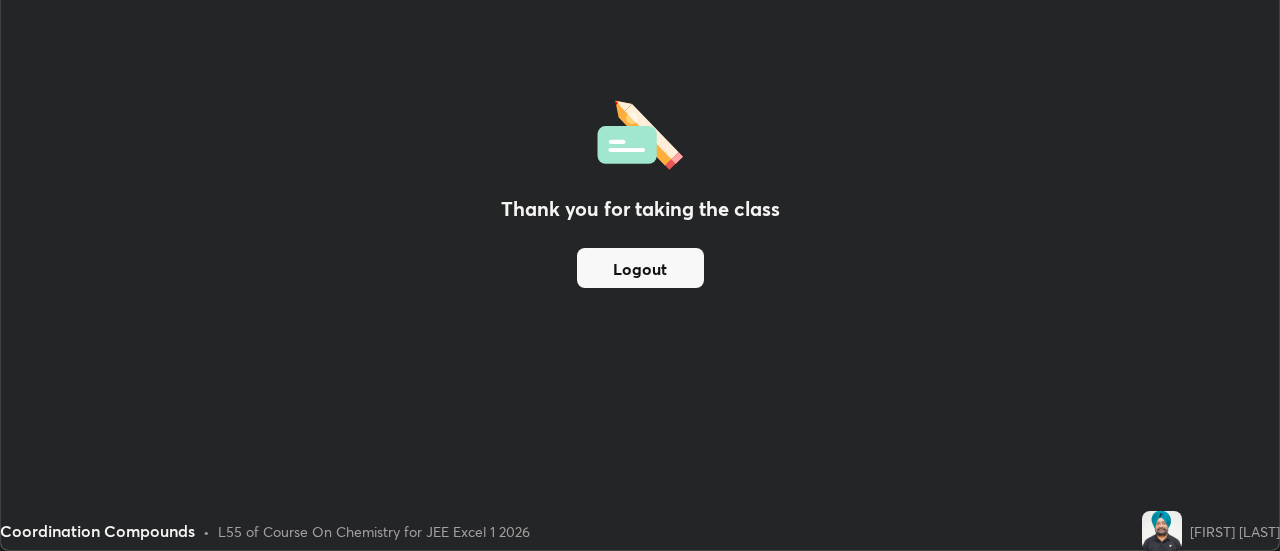 scroll, scrollTop: 551, scrollLeft: 1280, axis: both 